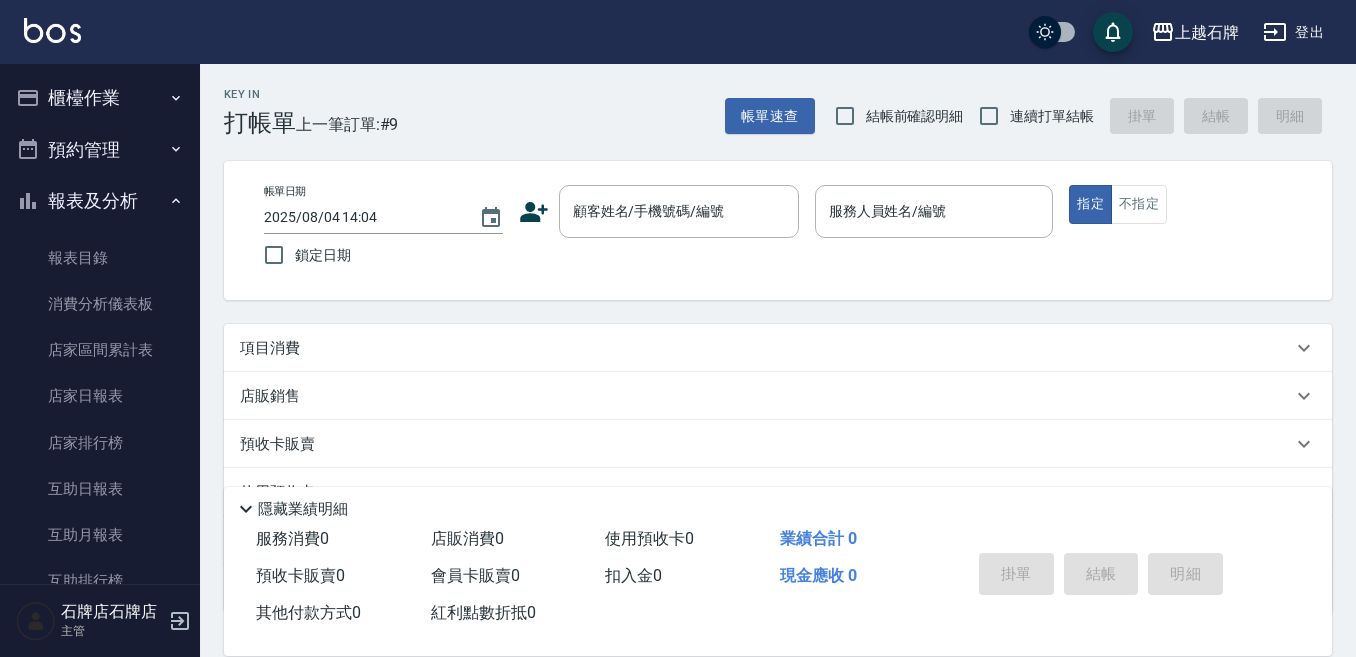 scroll, scrollTop: 0, scrollLeft: 0, axis: both 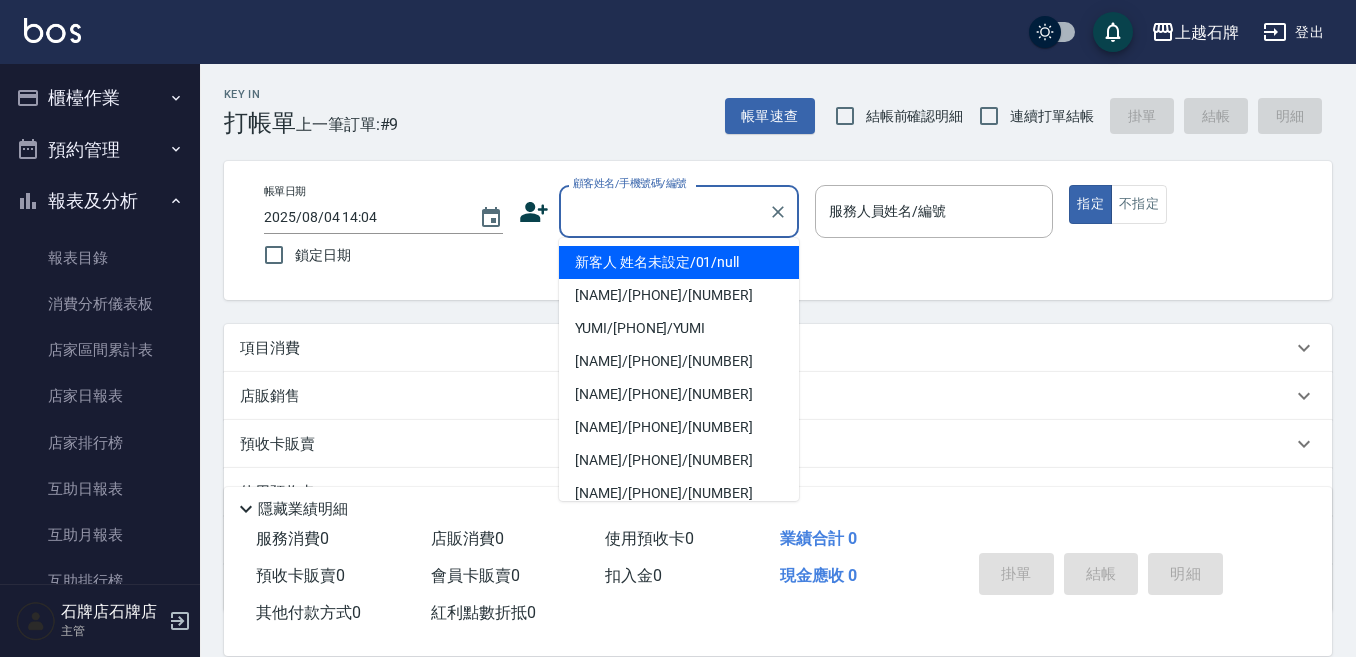 drag, startPoint x: 680, startPoint y: 223, endPoint x: 690, endPoint y: 237, distance: 17.20465 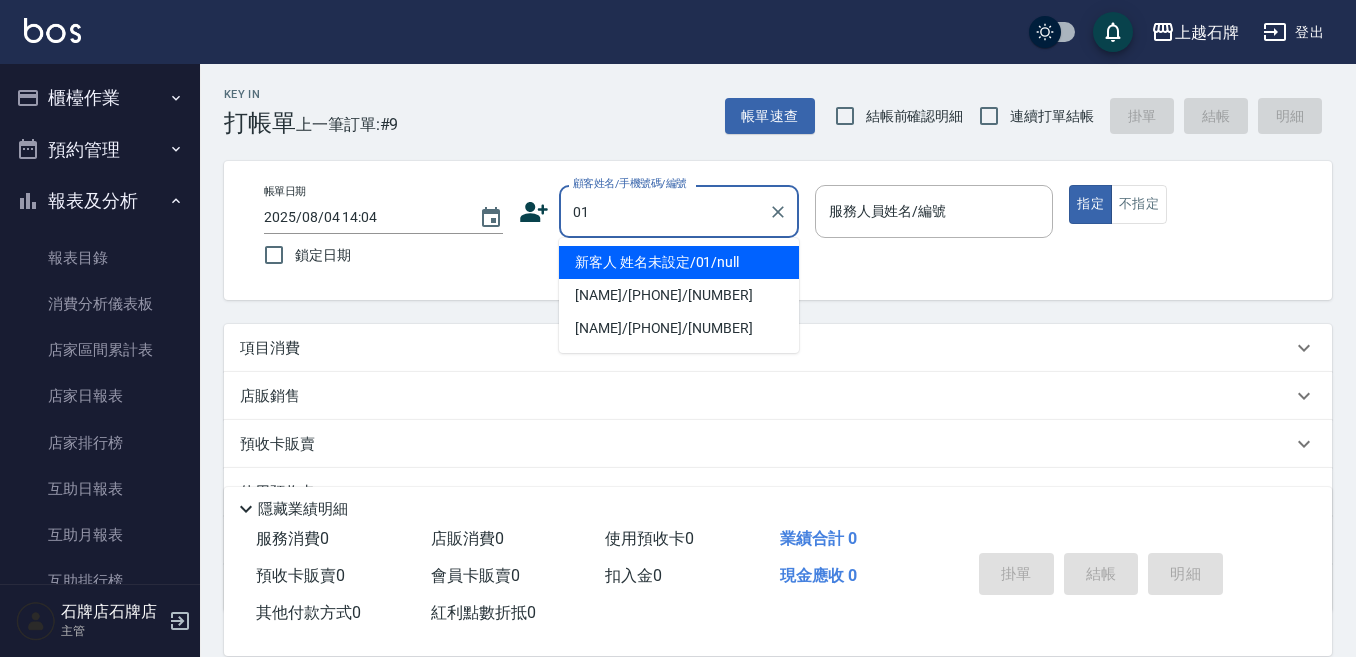 type on "01" 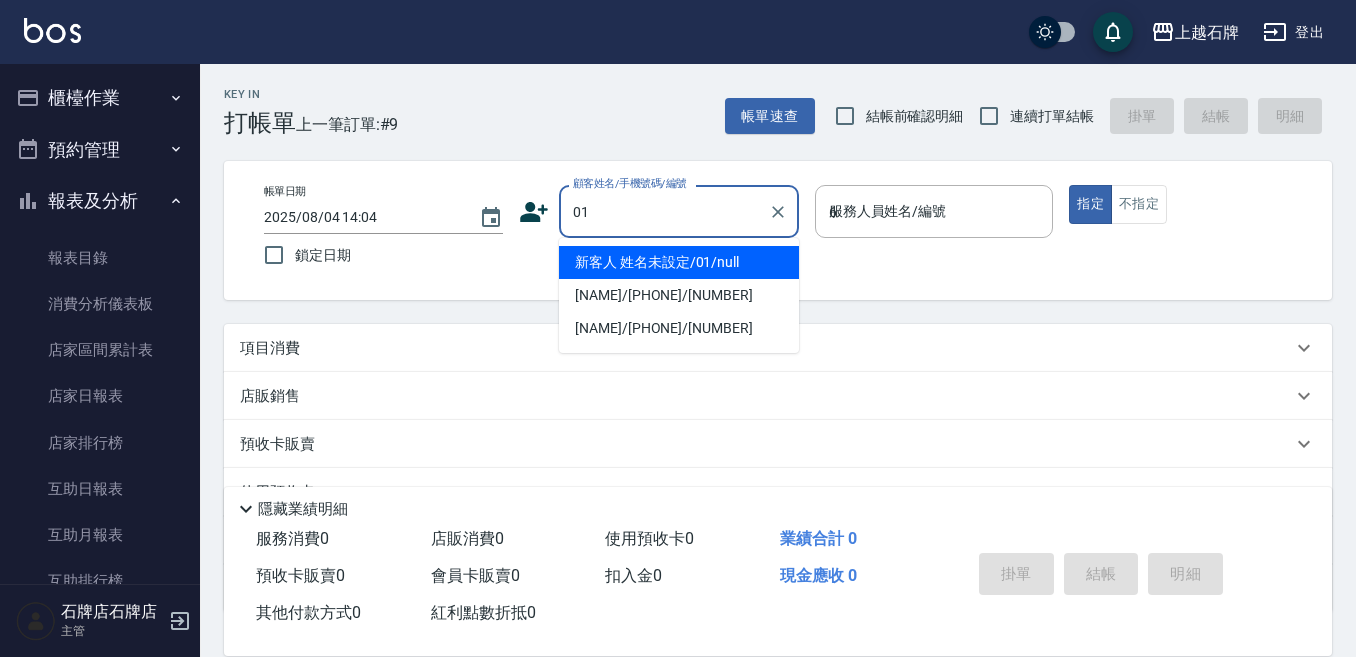 type on "新客人 姓名未設定/01/null" 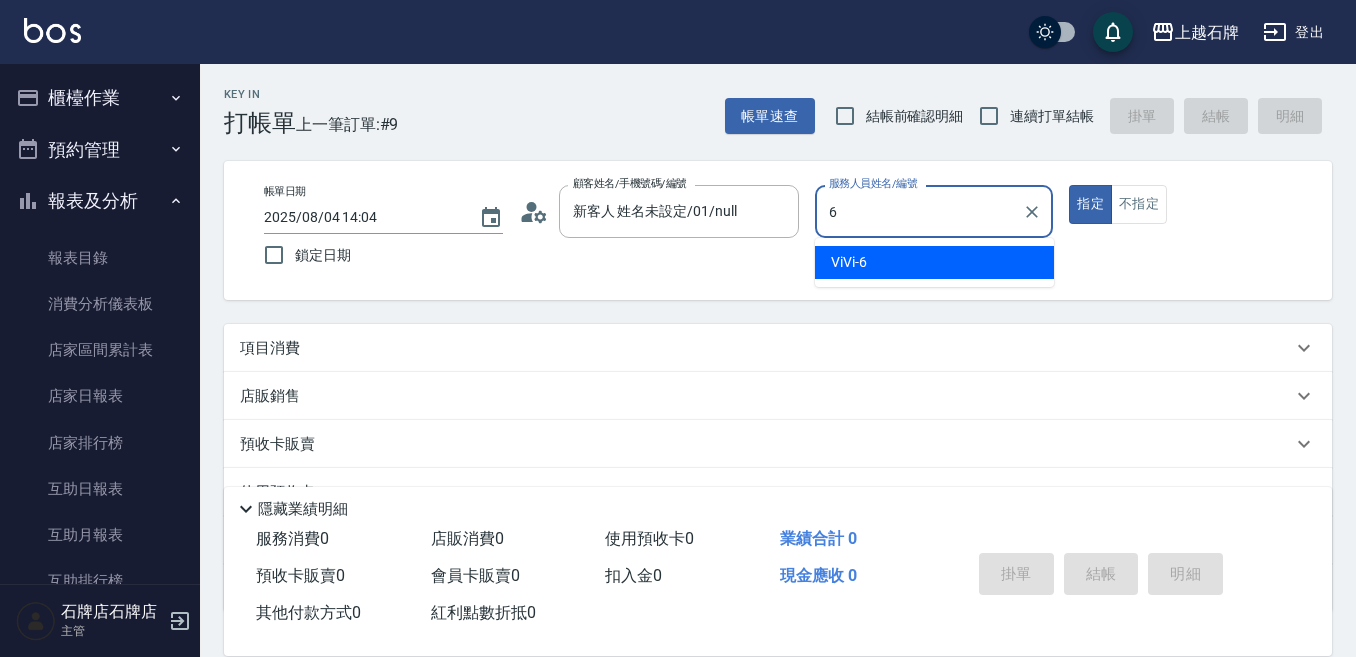 type on "6" 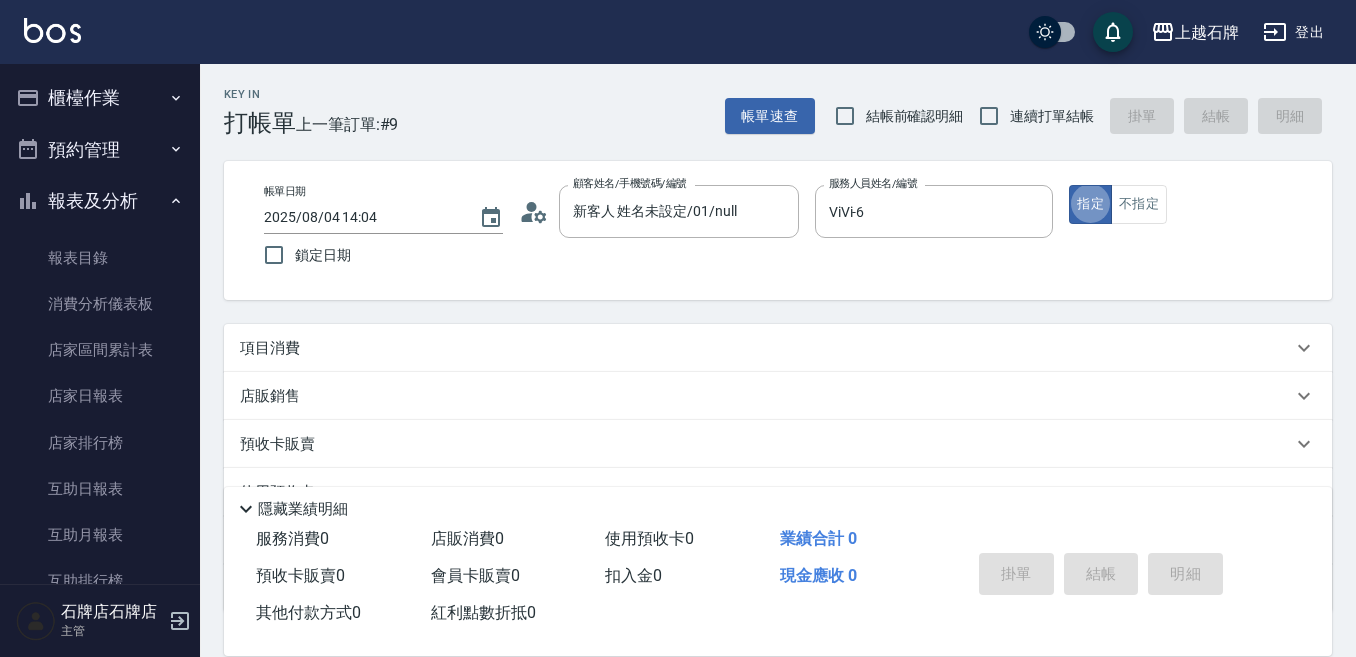 click on "指定" at bounding box center [1090, 204] 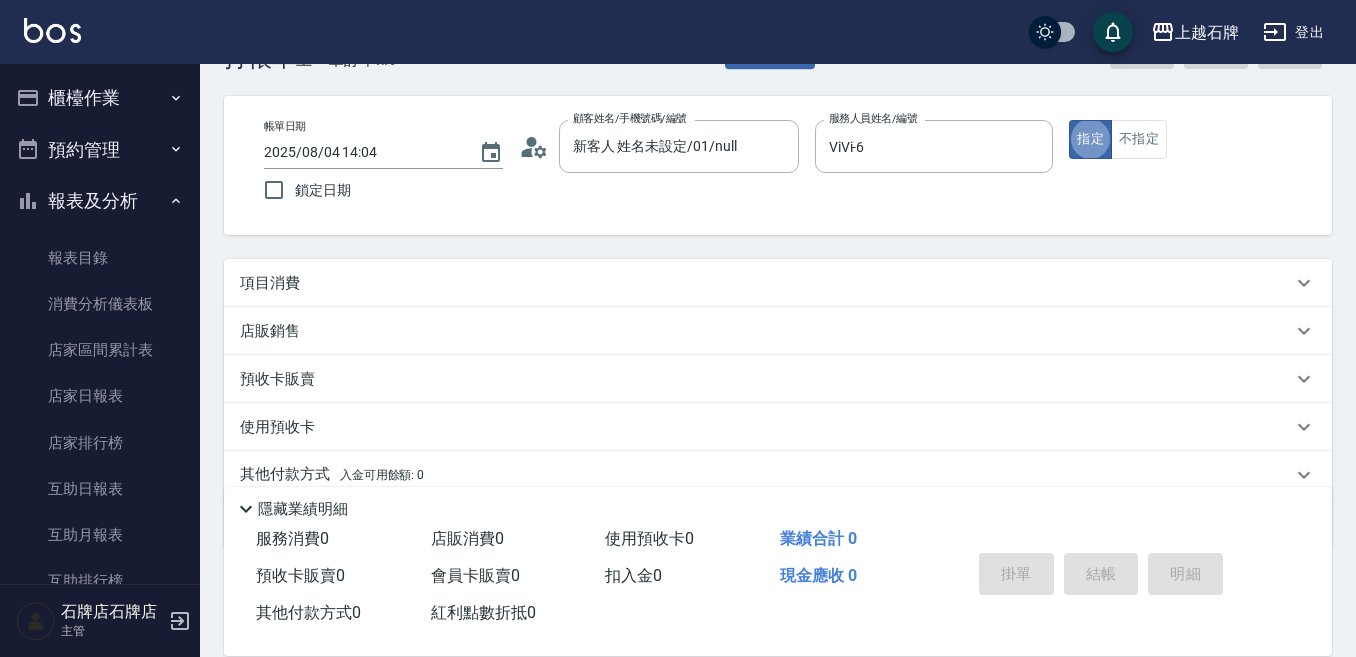 scroll, scrollTop: 100, scrollLeft: 0, axis: vertical 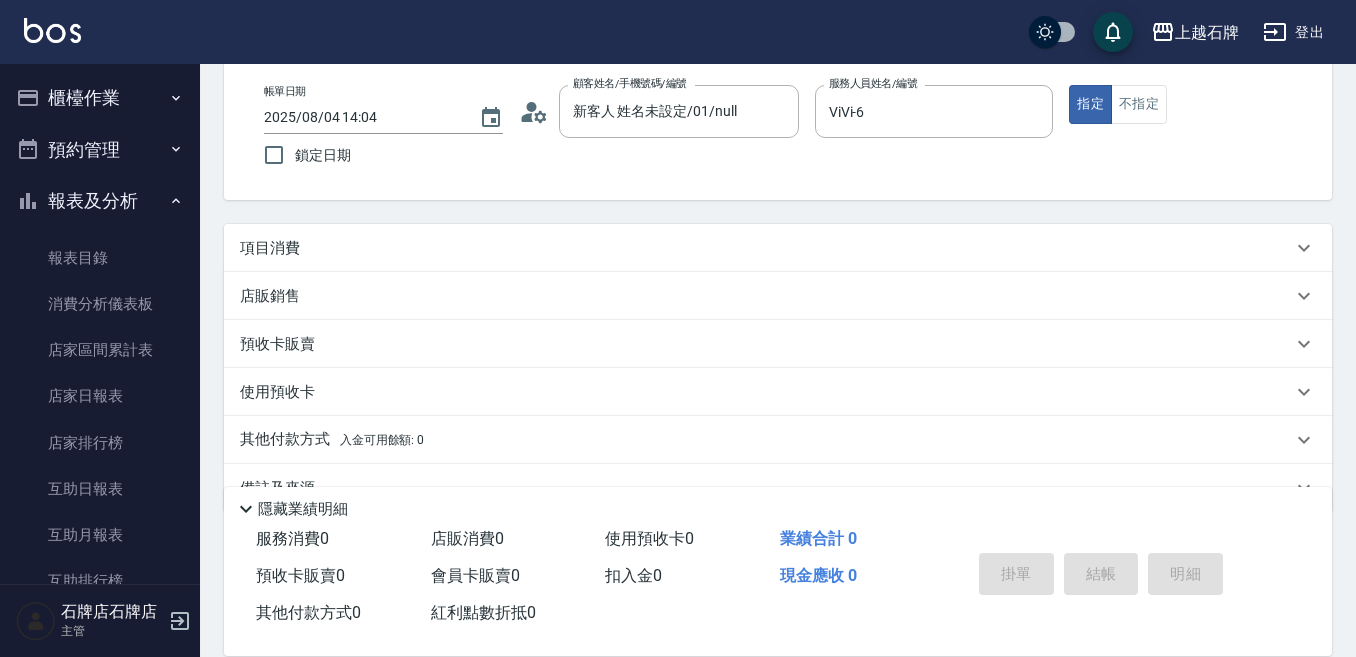 click on "項目消費" at bounding box center (270, 248) 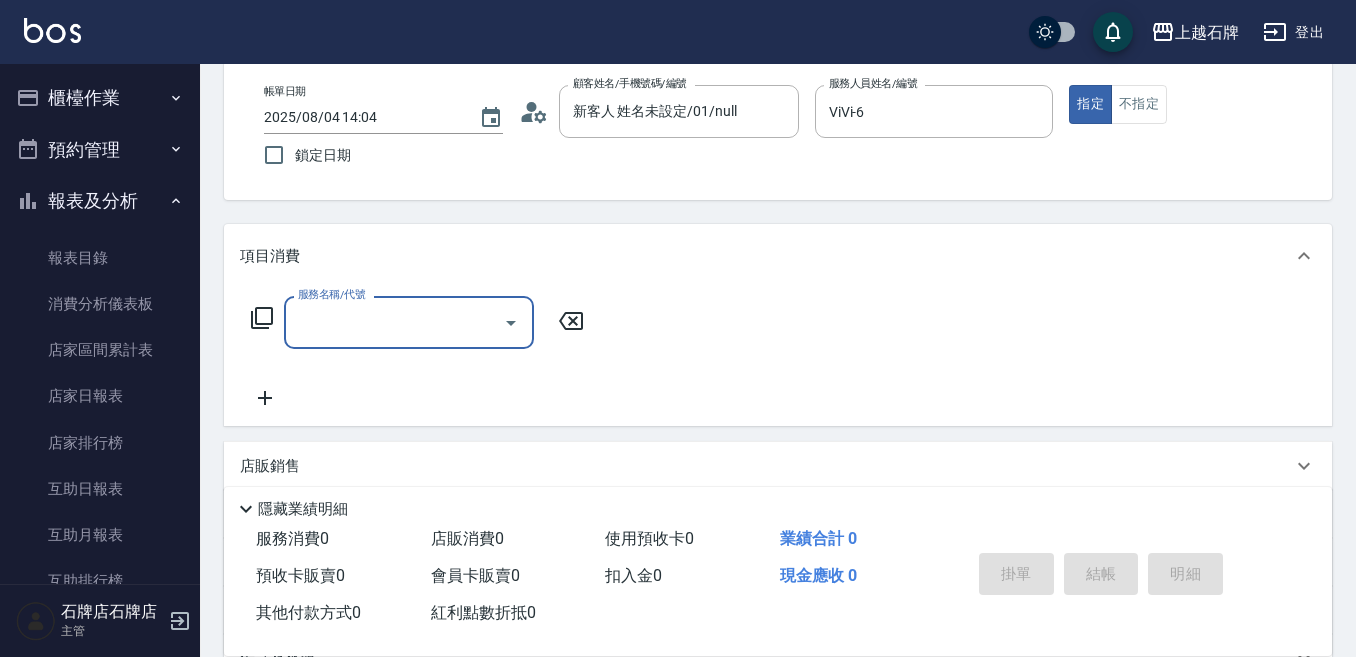 scroll, scrollTop: 0, scrollLeft: 0, axis: both 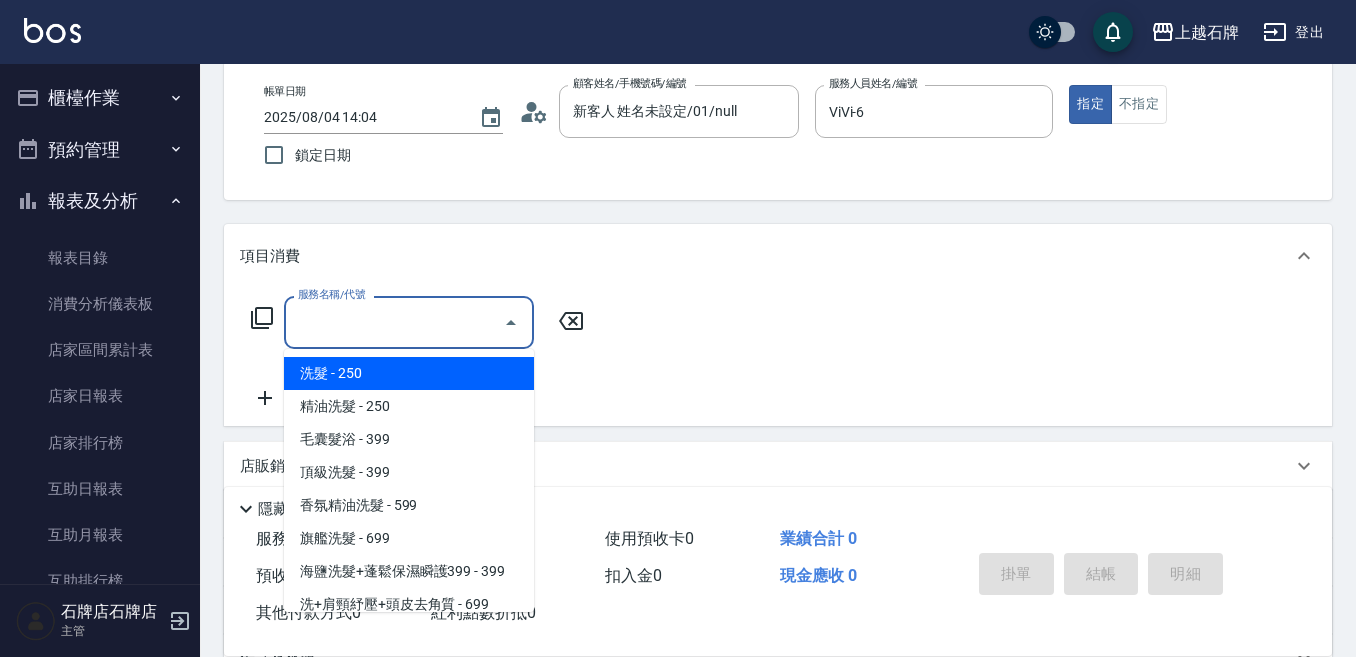 click on "服務名稱/代號" at bounding box center [394, 322] 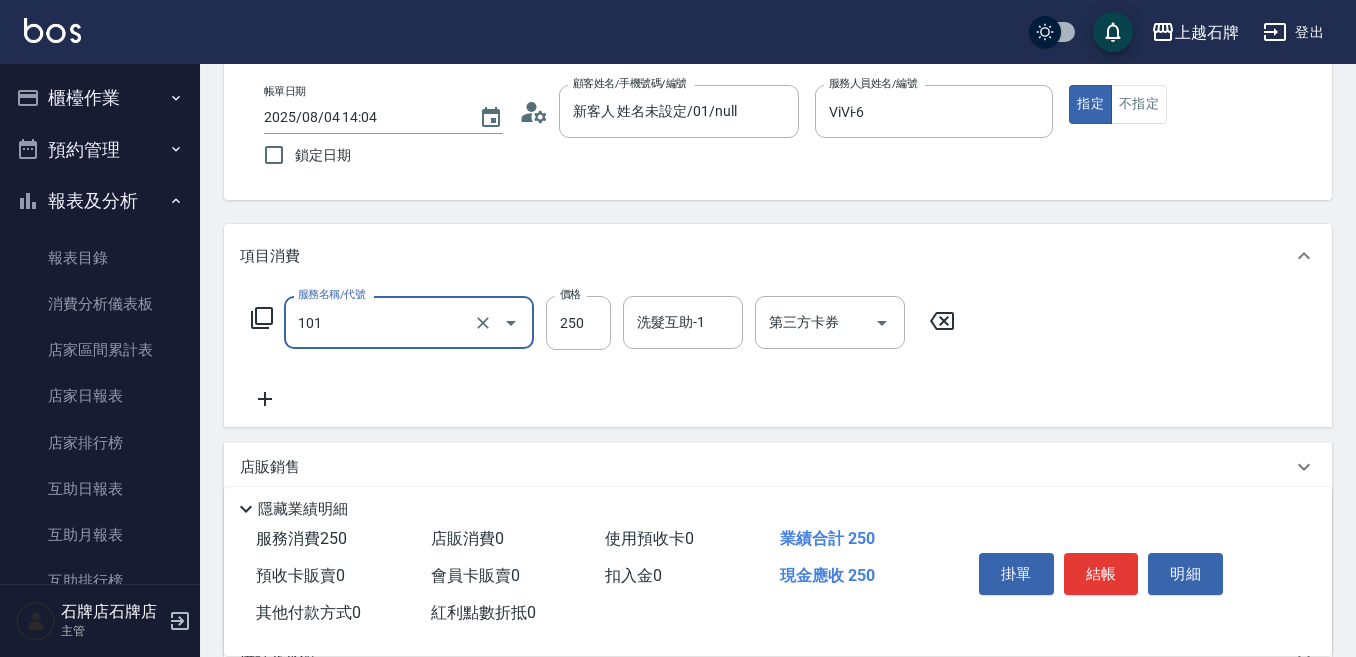 type on "洗髮(101)" 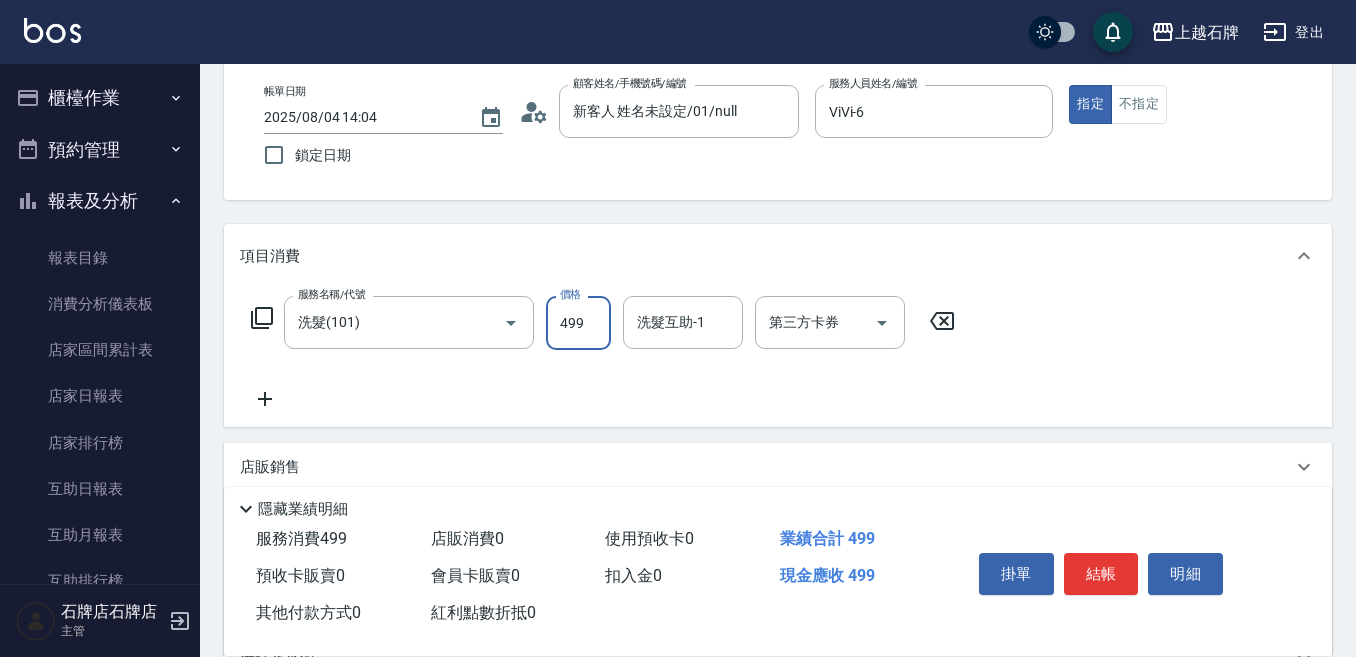 type on "499" 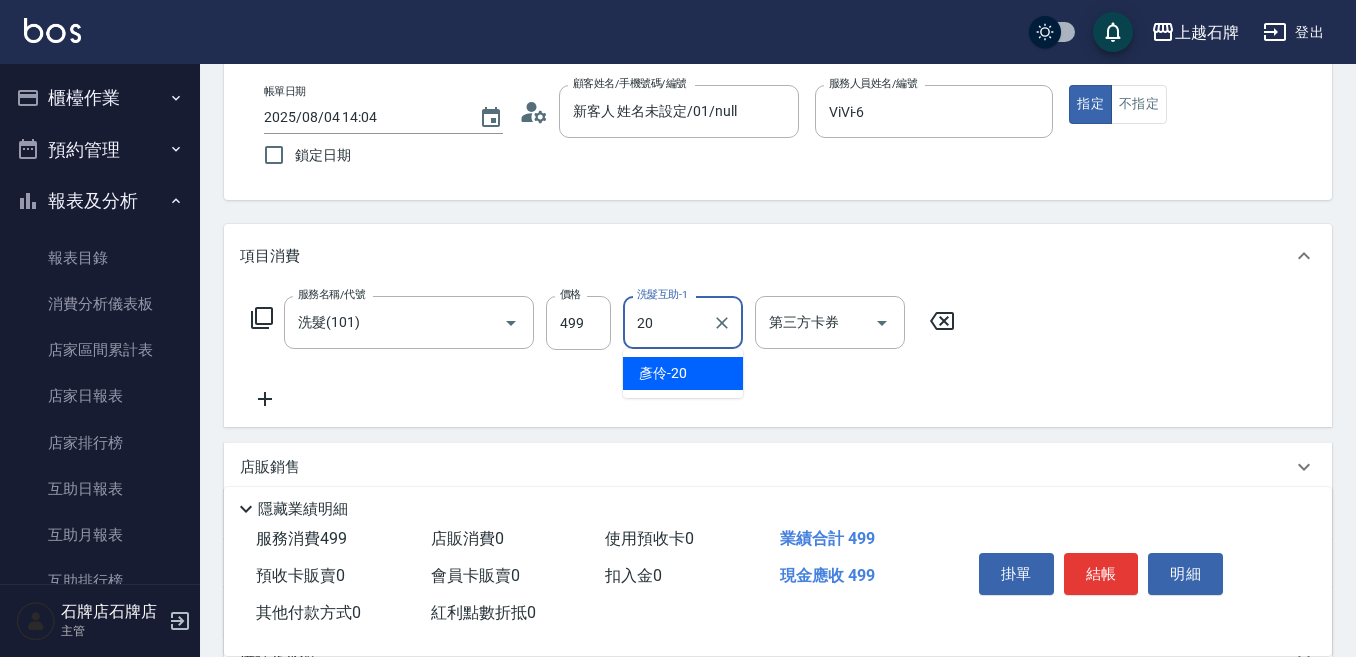 type on "彥伶-20" 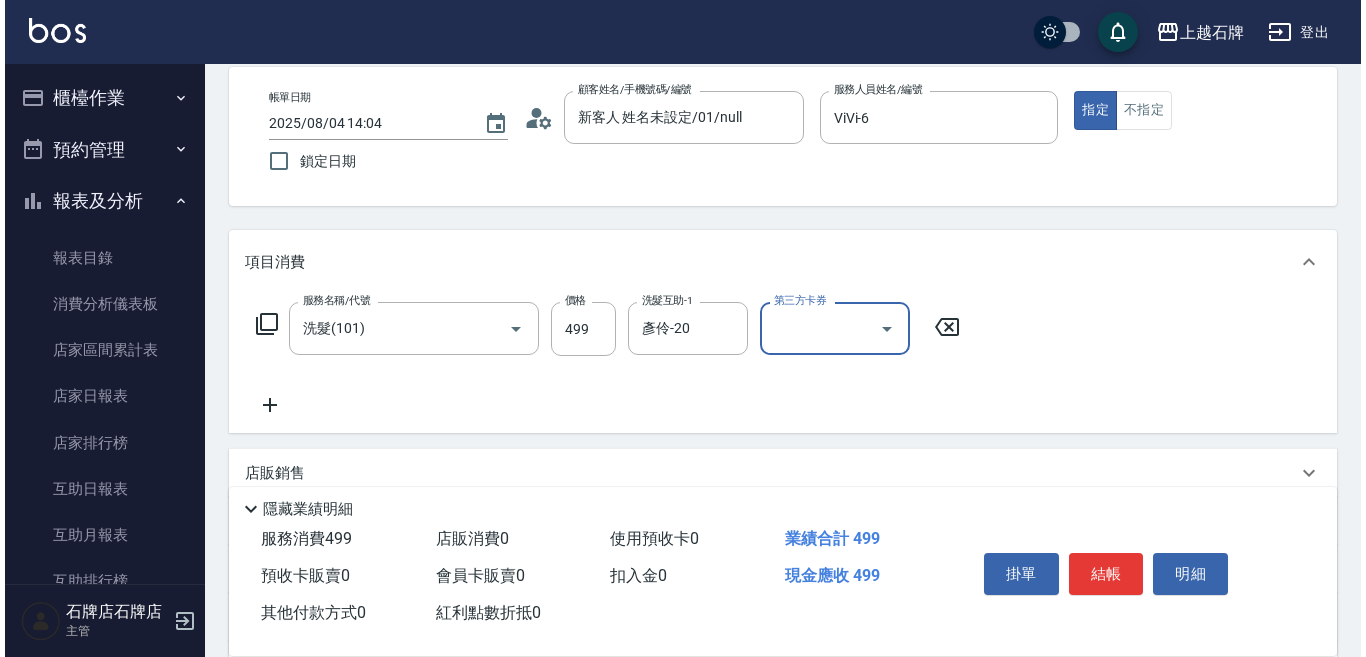 scroll, scrollTop: 0, scrollLeft: 0, axis: both 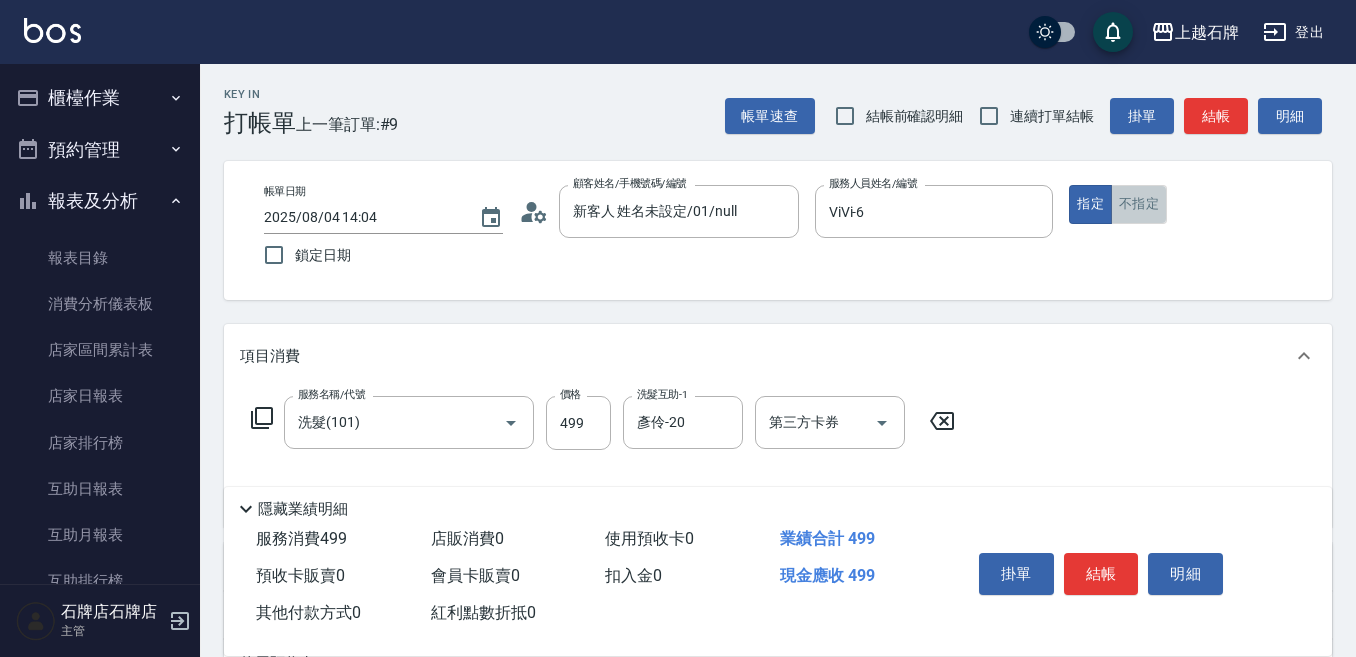 click on "不指定" at bounding box center [1139, 204] 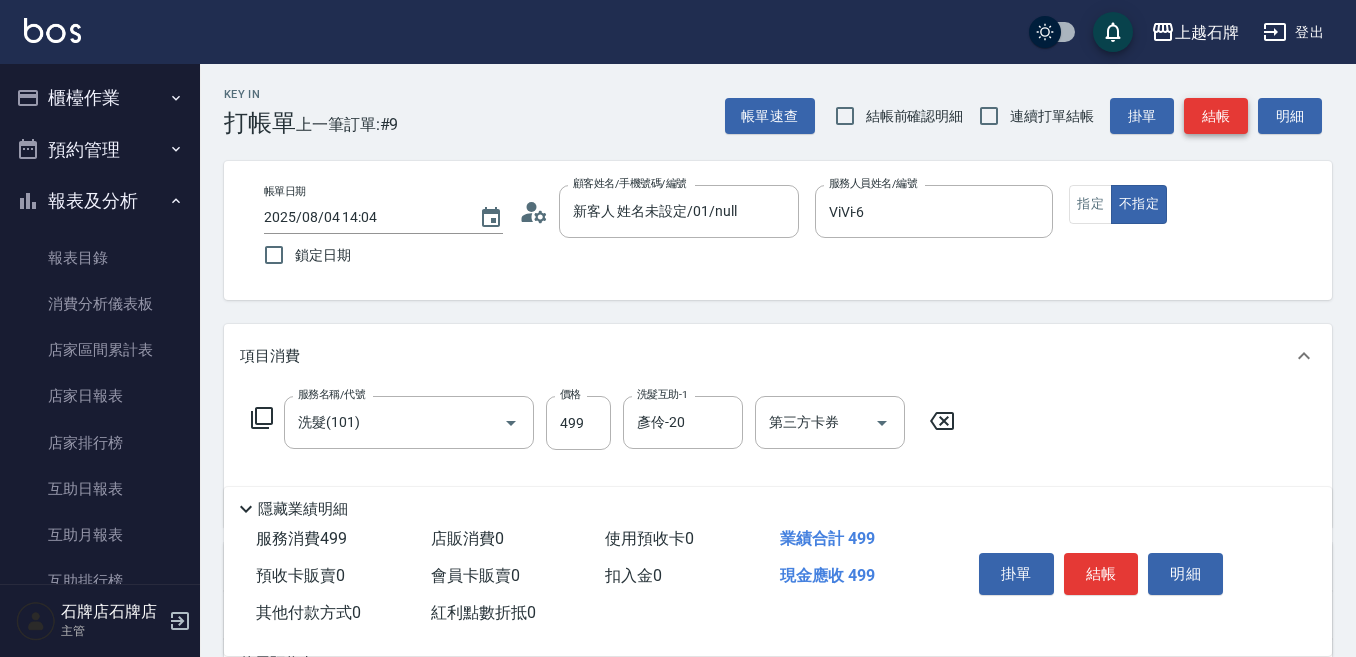 click on "結帳" at bounding box center [1216, 116] 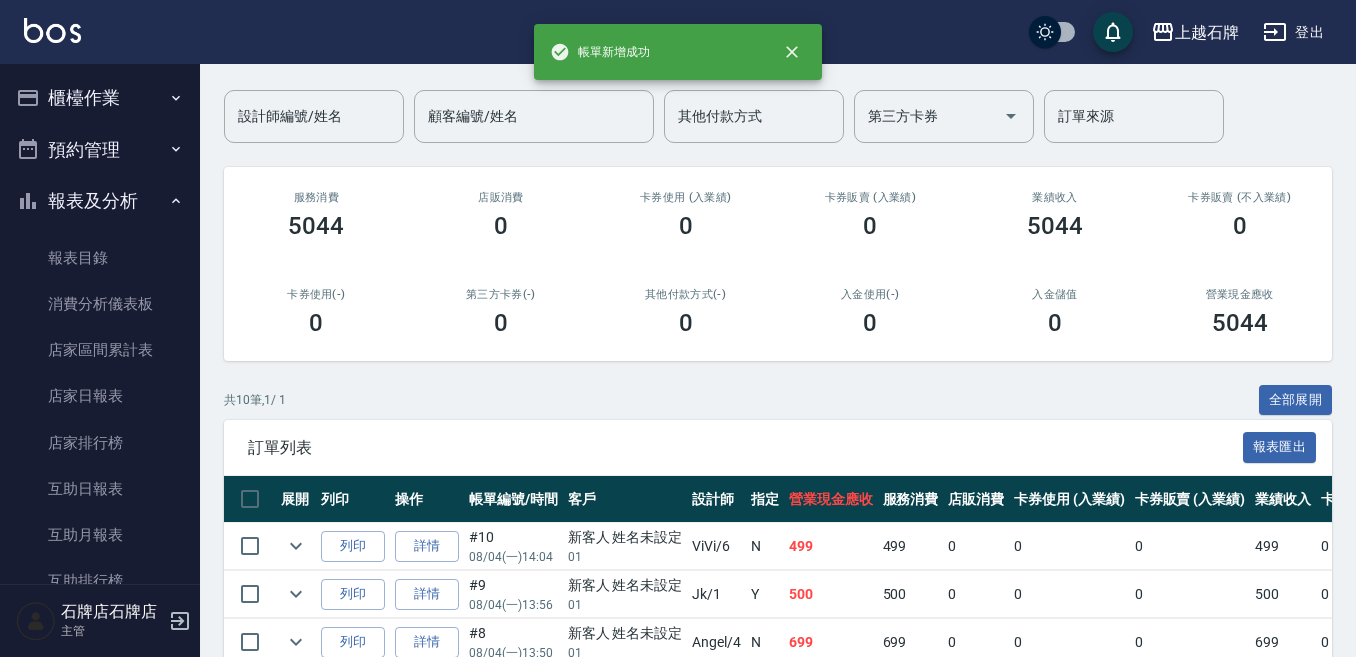 scroll, scrollTop: 200, scrollLeft: 0, axis: vertical 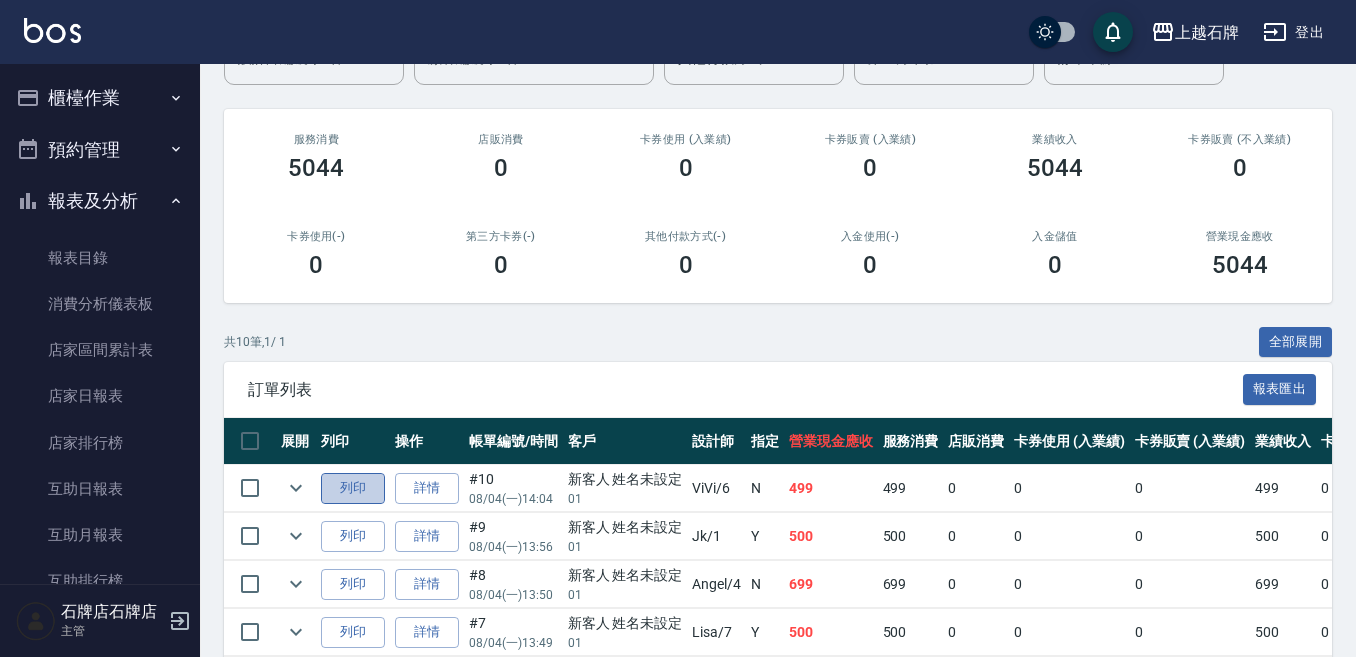 click on "列印" at bounding box center (353, 488) 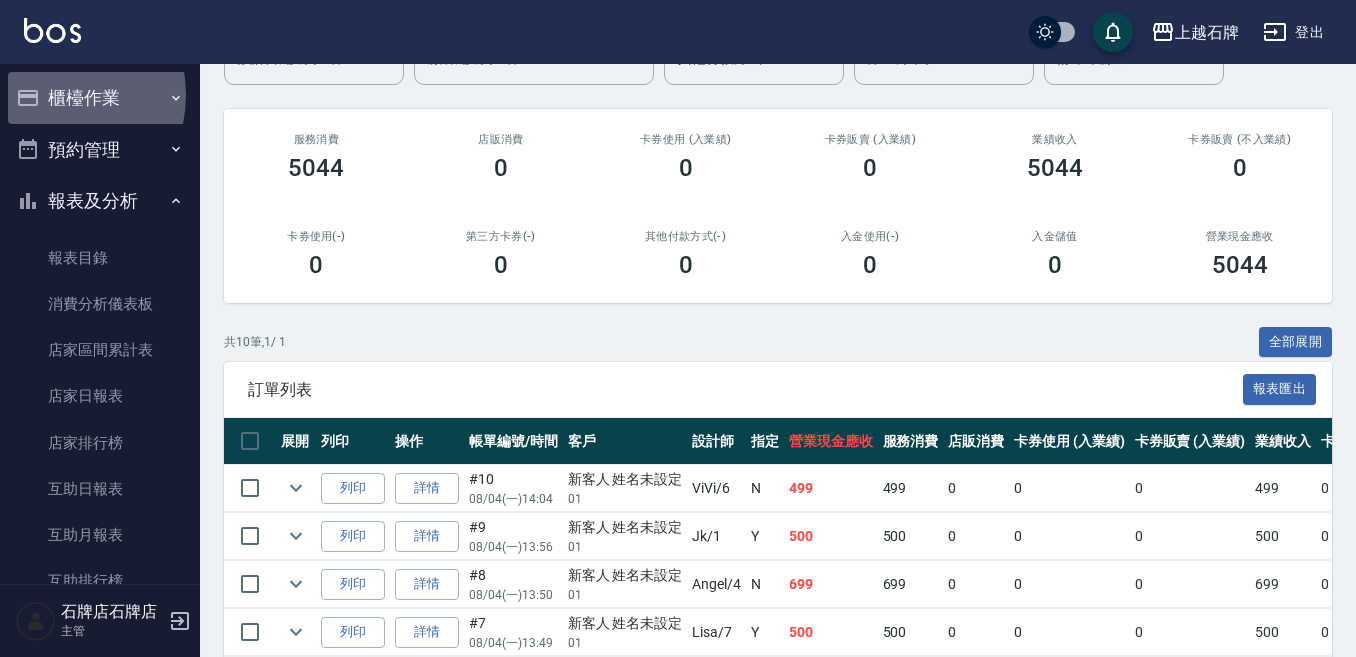 click on "櫃檯作業" at bounding box center (100, 98) 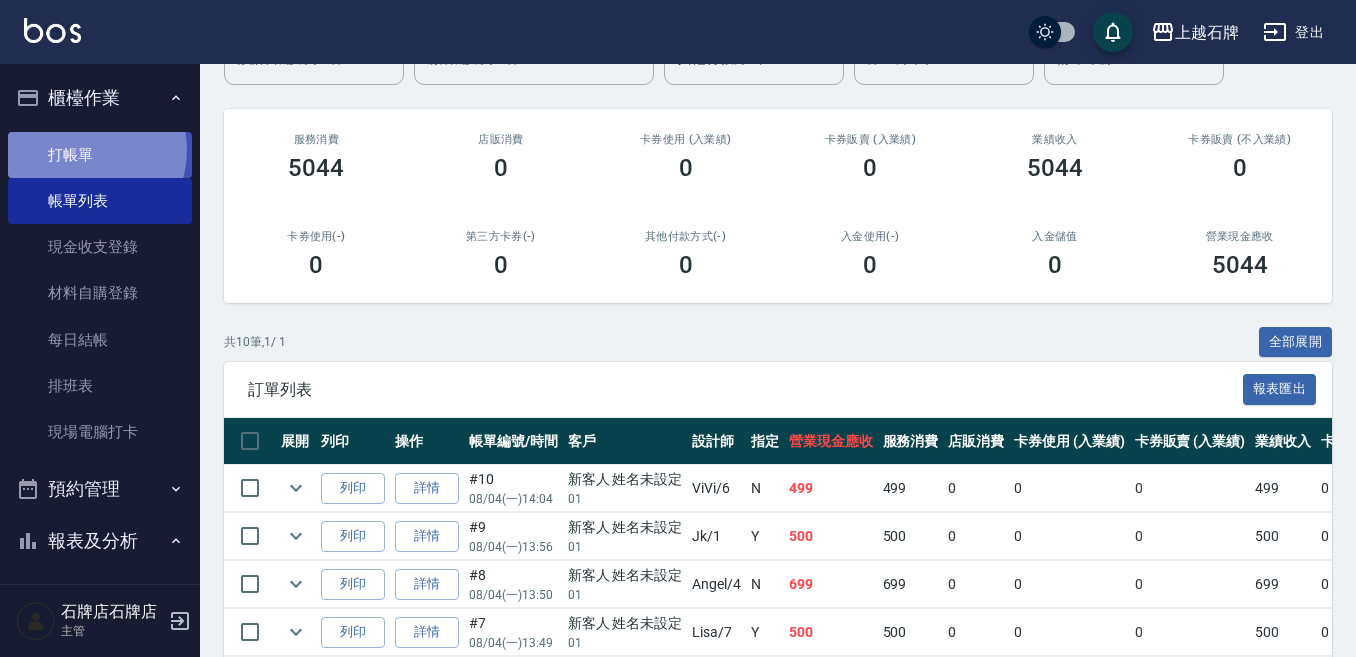 click on "打帳單" at bounding box center (100, 155) 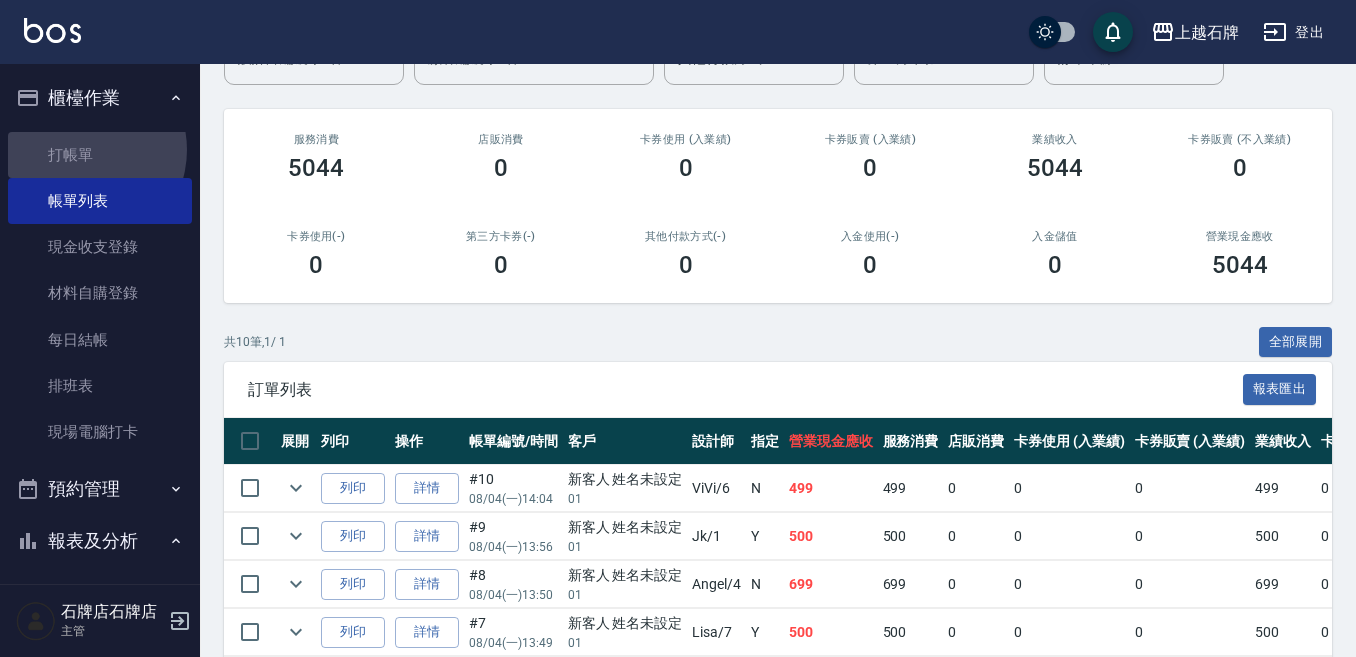 scroll, scrollTop: 0, scrollLeft: 0, axis: both 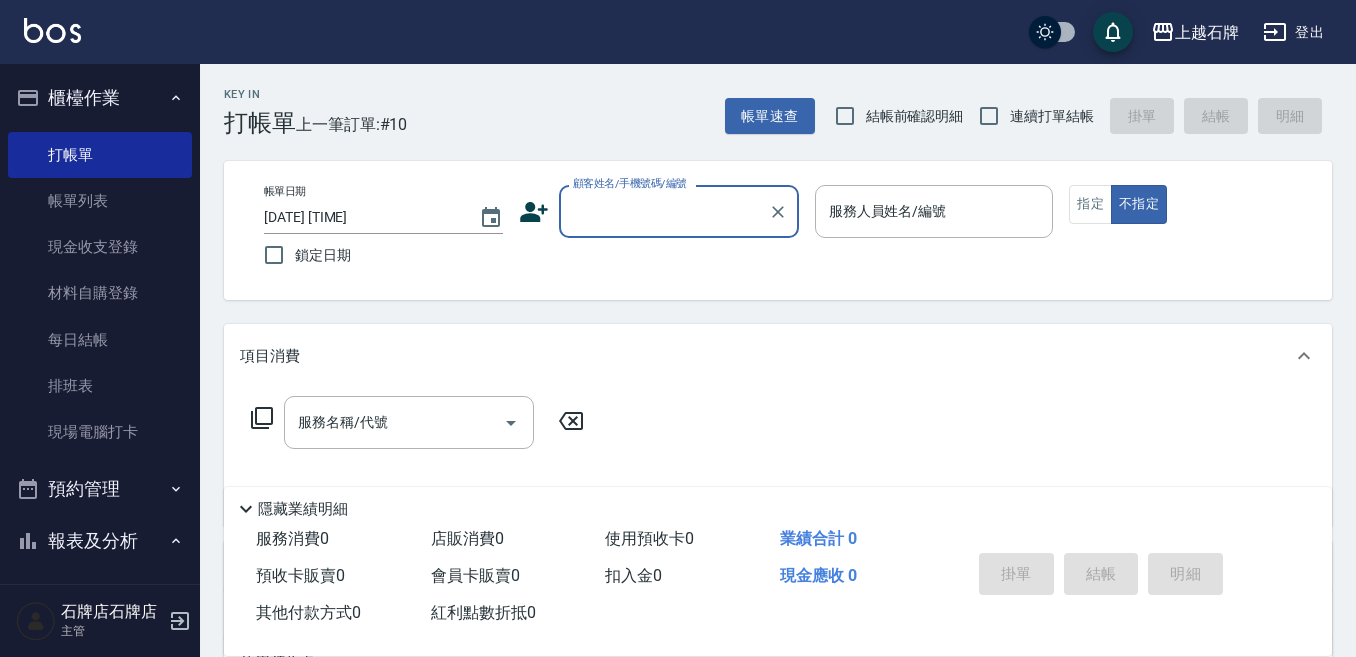 click on "顧客姓名/手機號碼/編號" at bounding box center [664, 211] 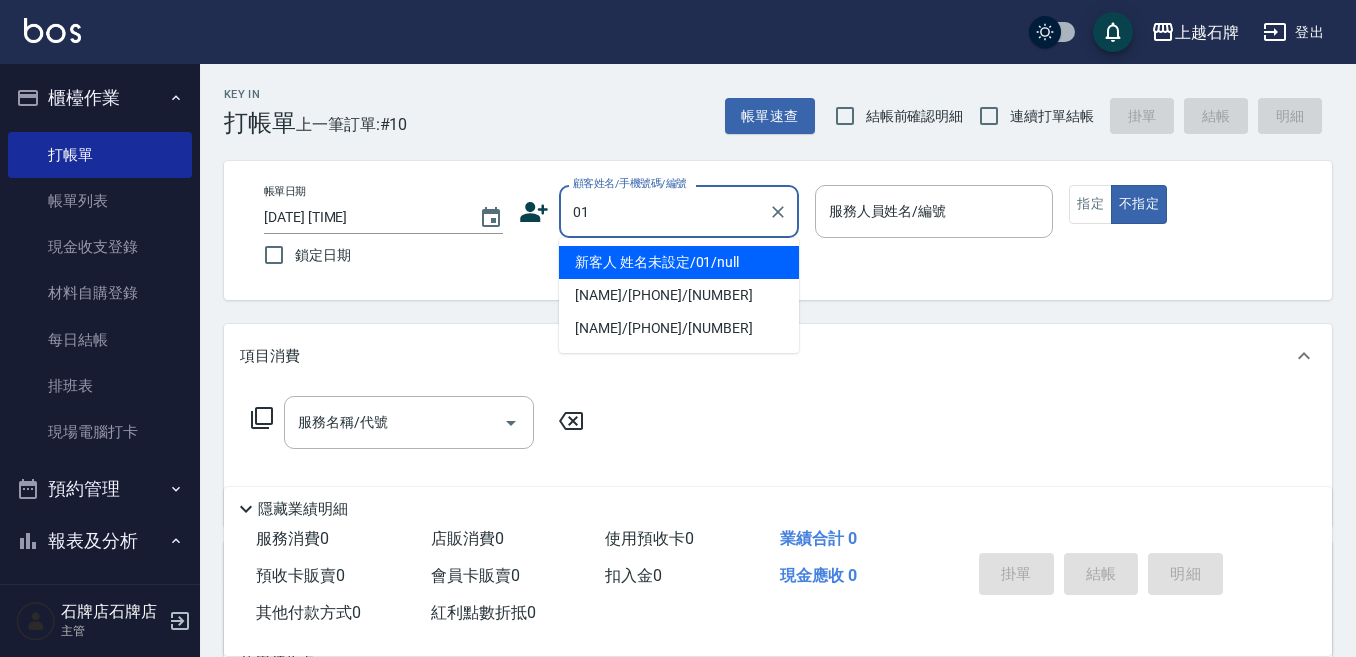 type on "新客人 姓名未設定/01/null" 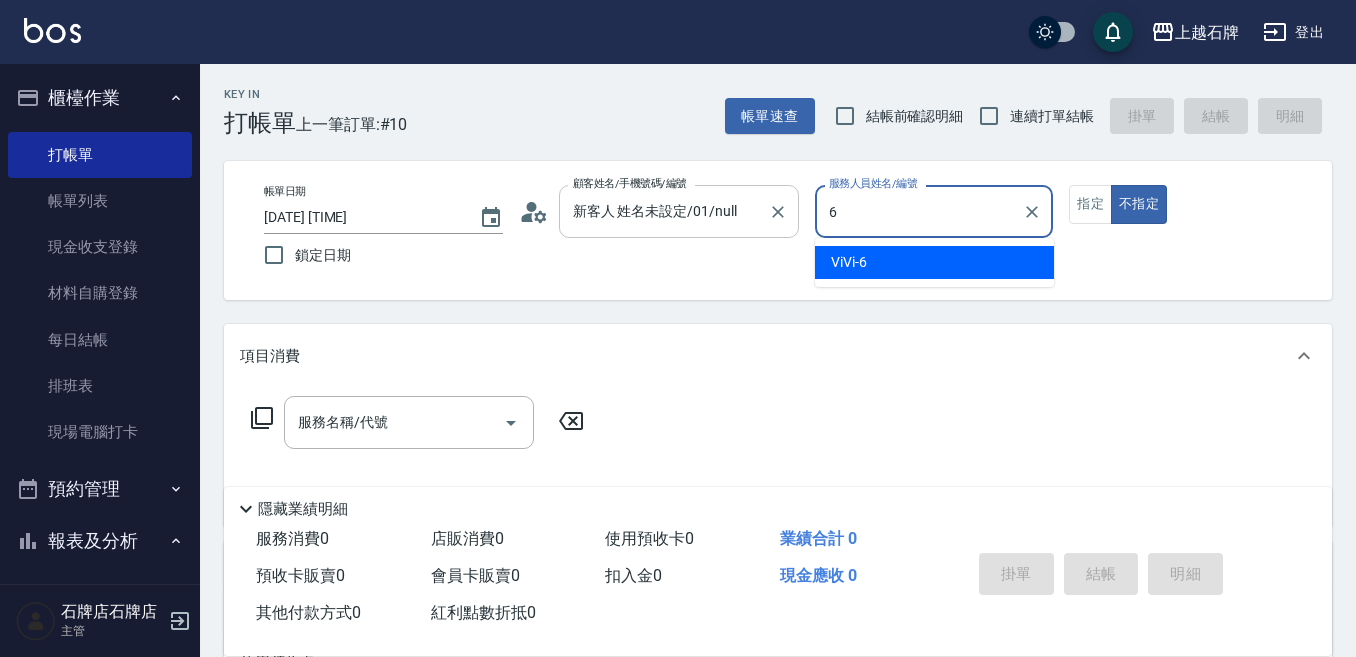 type on "ViVi-6" 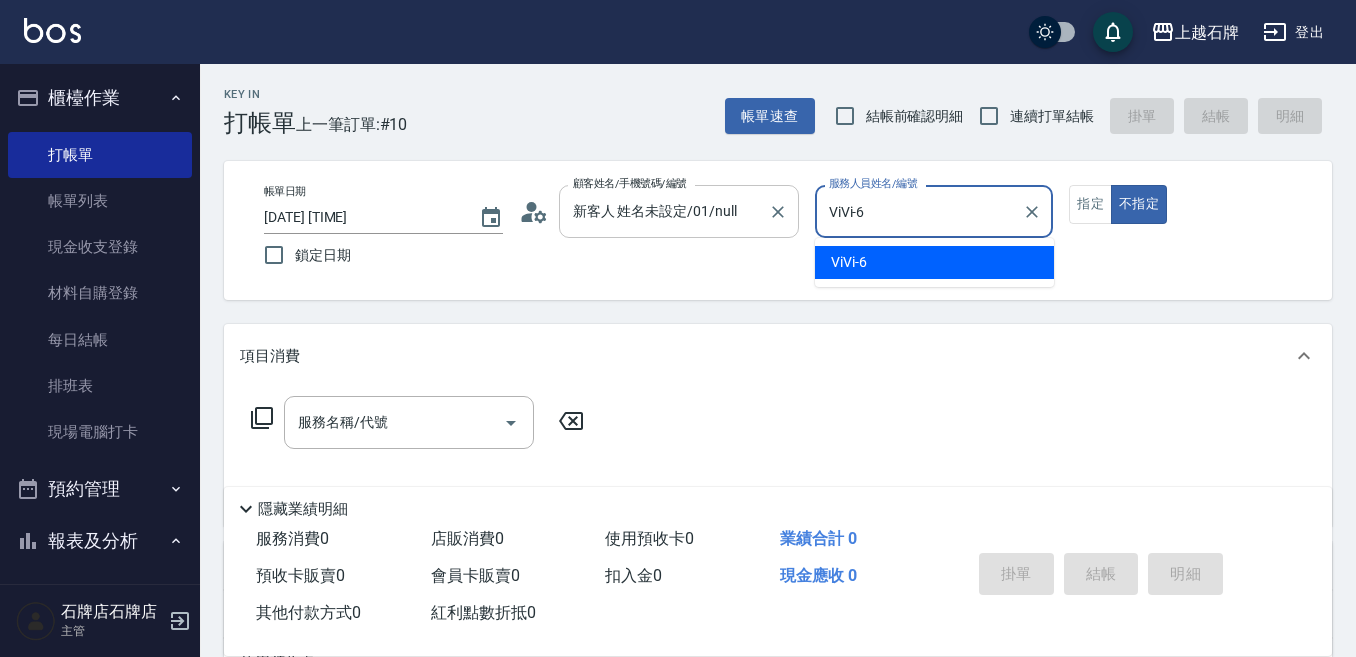 type on "false" 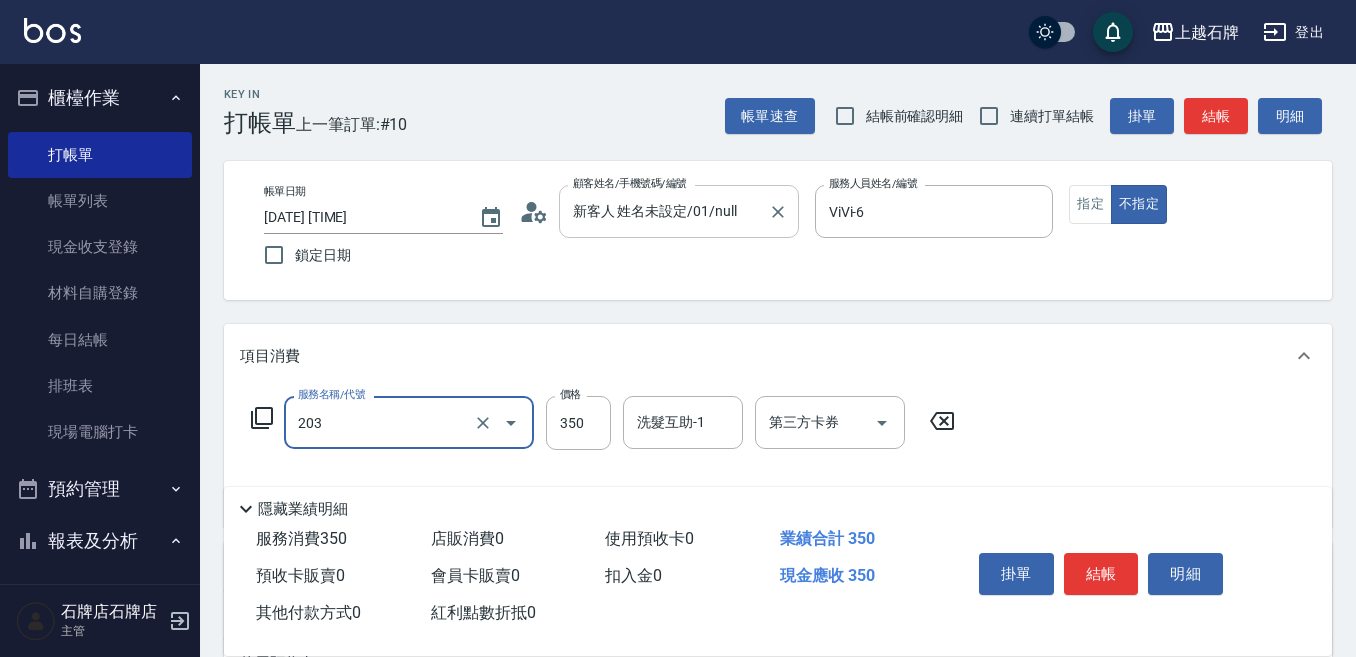 type on "B級洗+剪(203)" 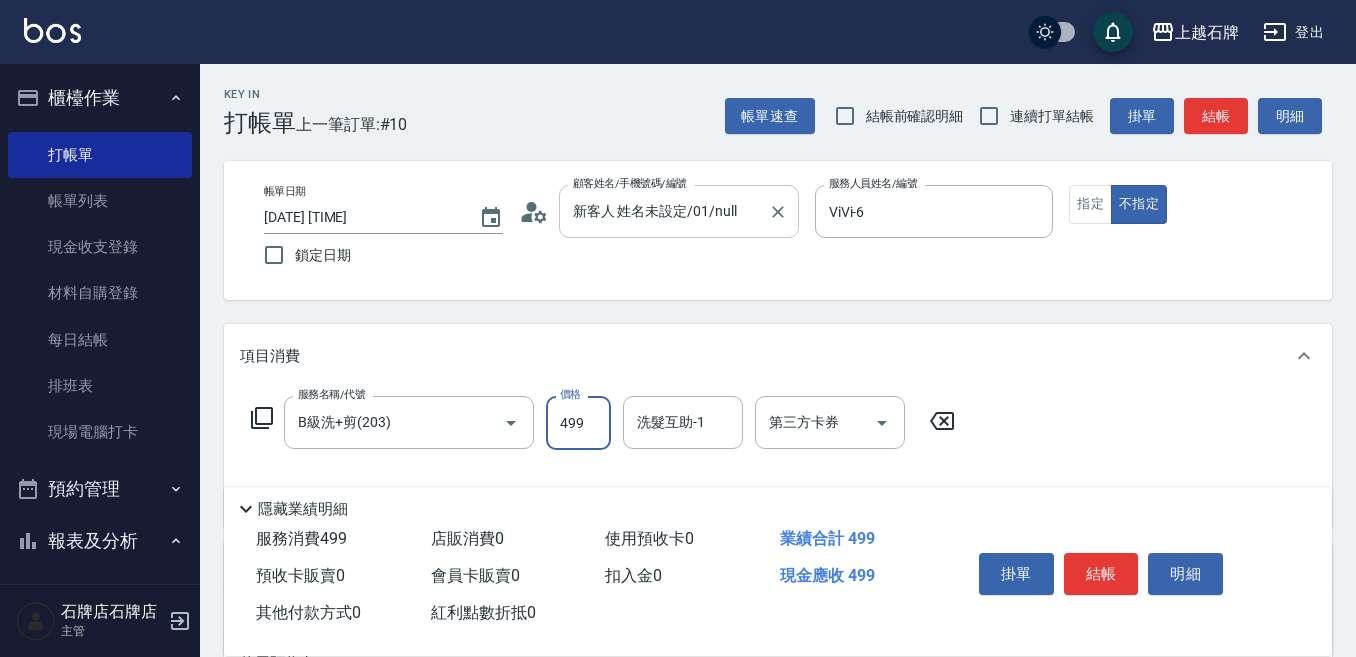 type on "499" 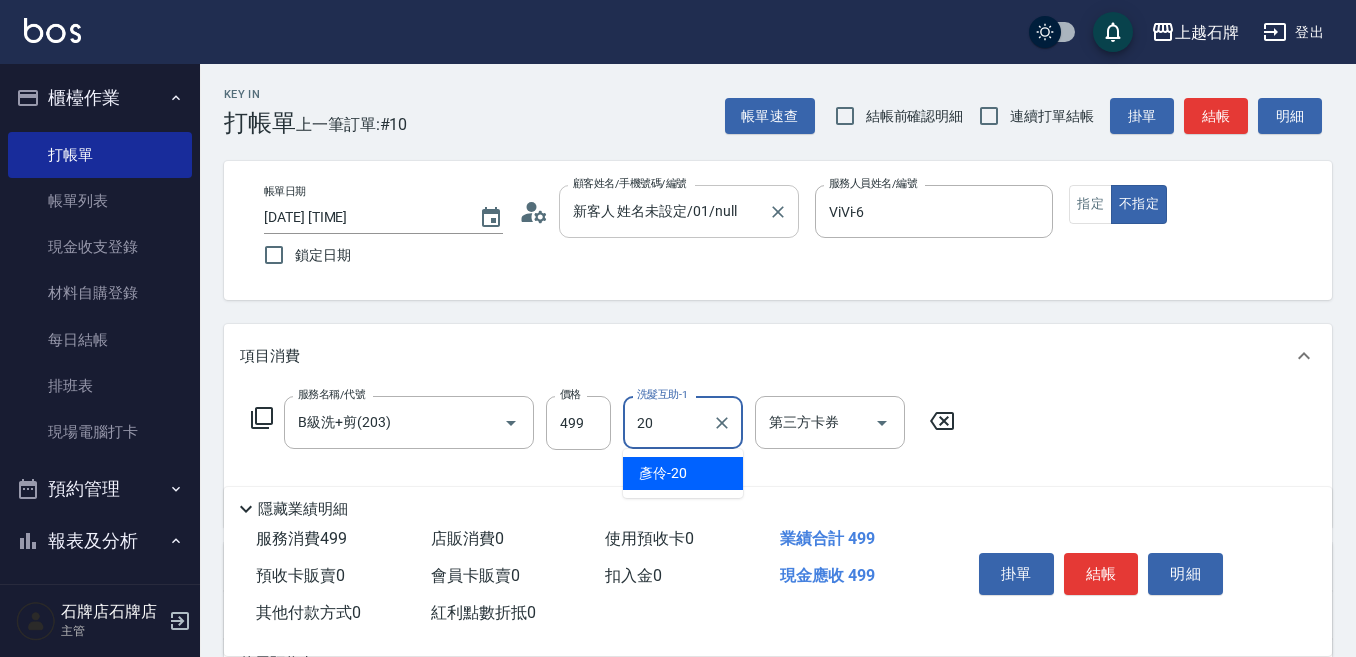 type on "彥伶-20" 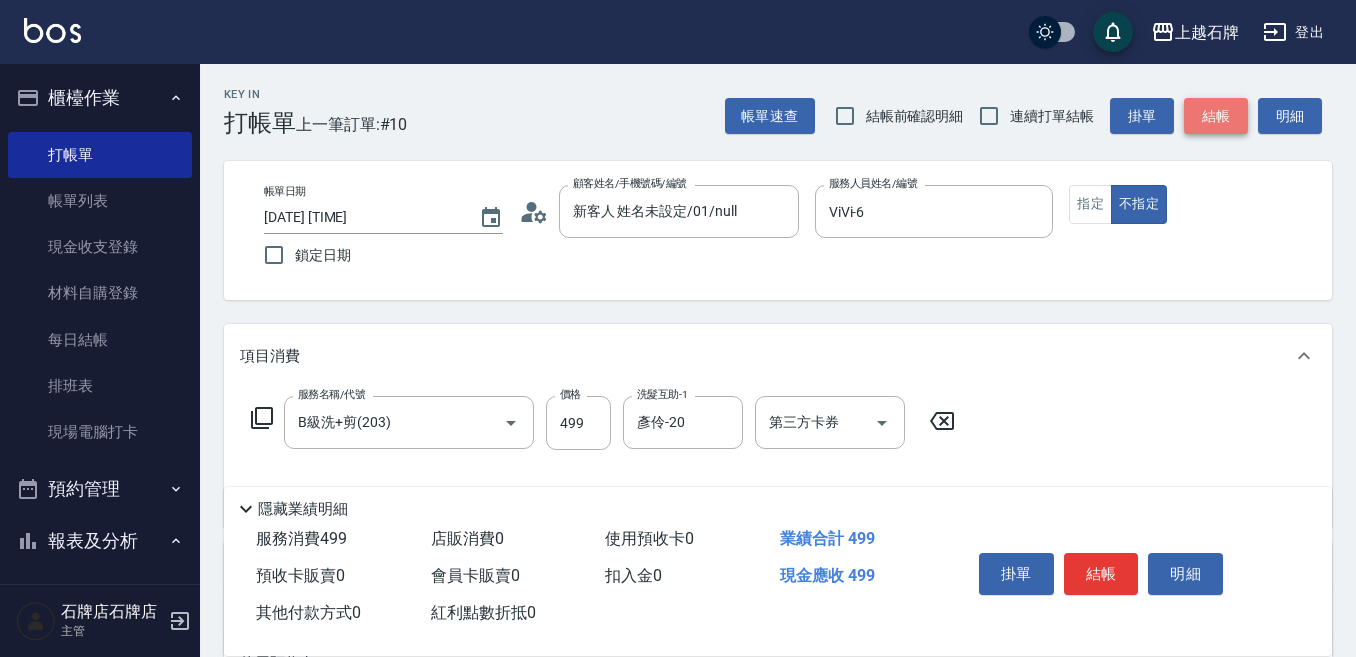 click on "結帳" at bounding box center [1216, 116] 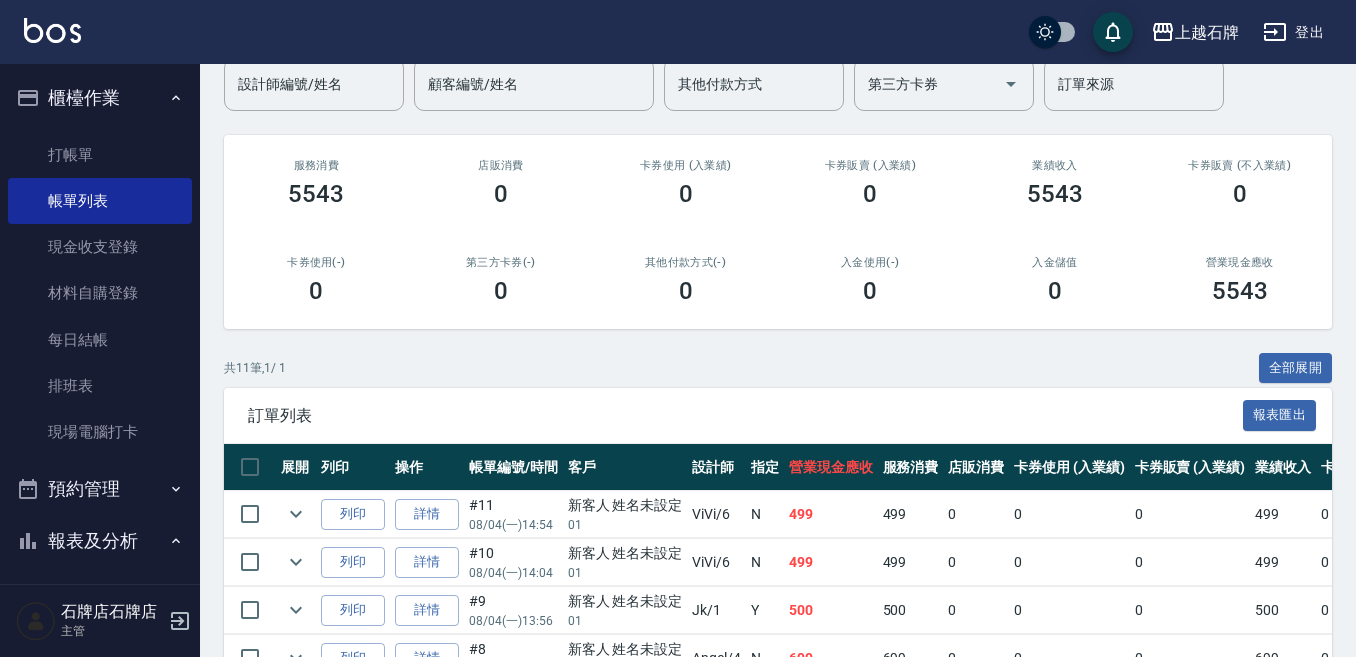 scroll, scrollTop: 200, scrollLeft: 0, axis: vertical 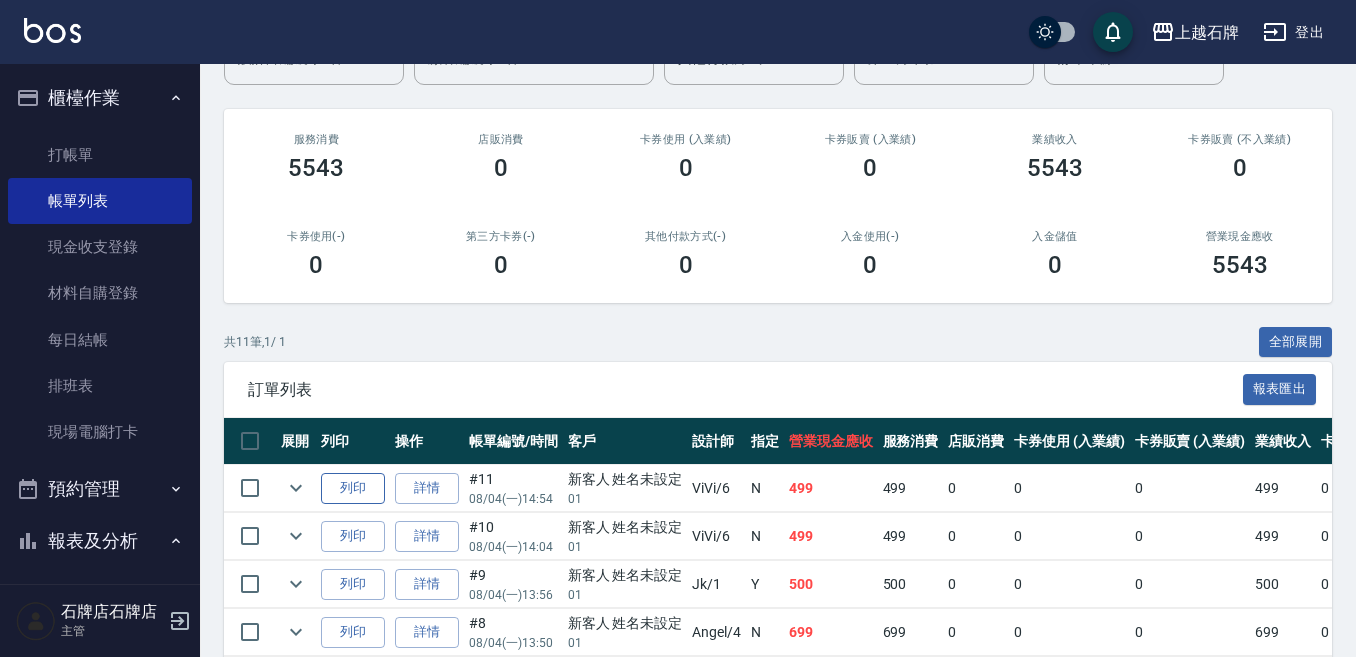 click on "列印" at bounding box center [353, 488] 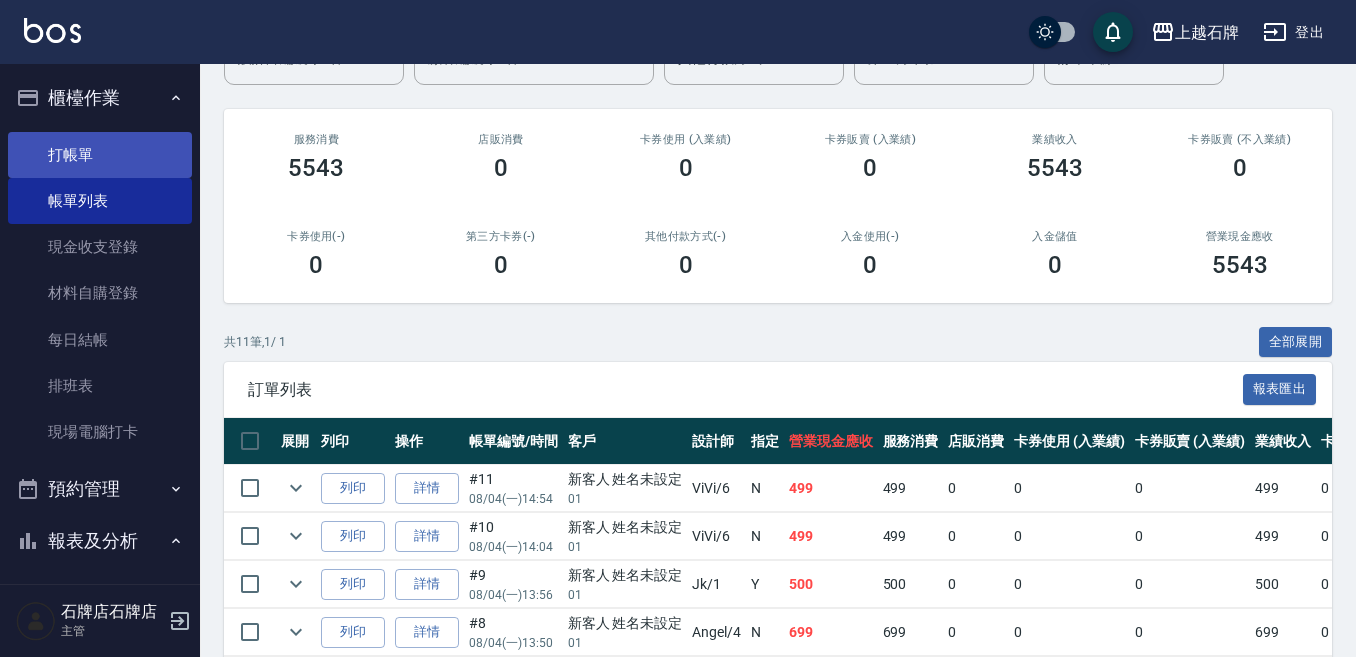click on "打帳單" at bounding box center (100, 155) 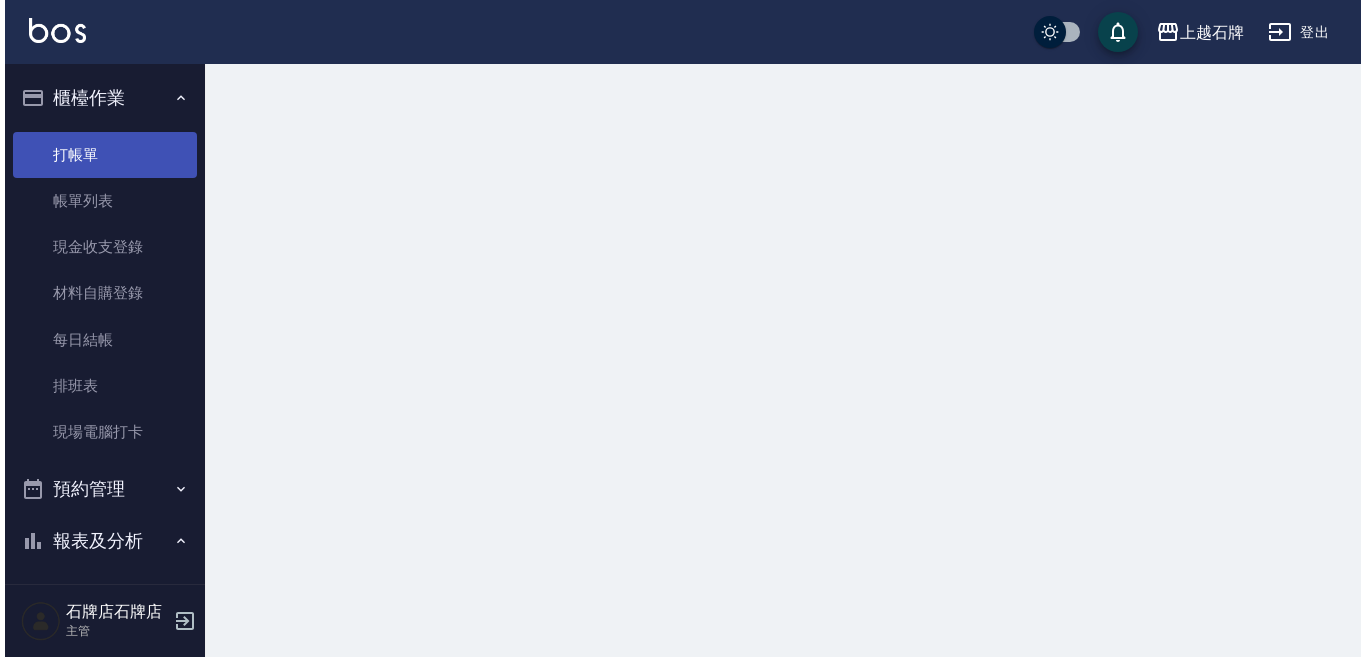 scroll, scrollTop: 0, scrollLeft: 0, axis: both 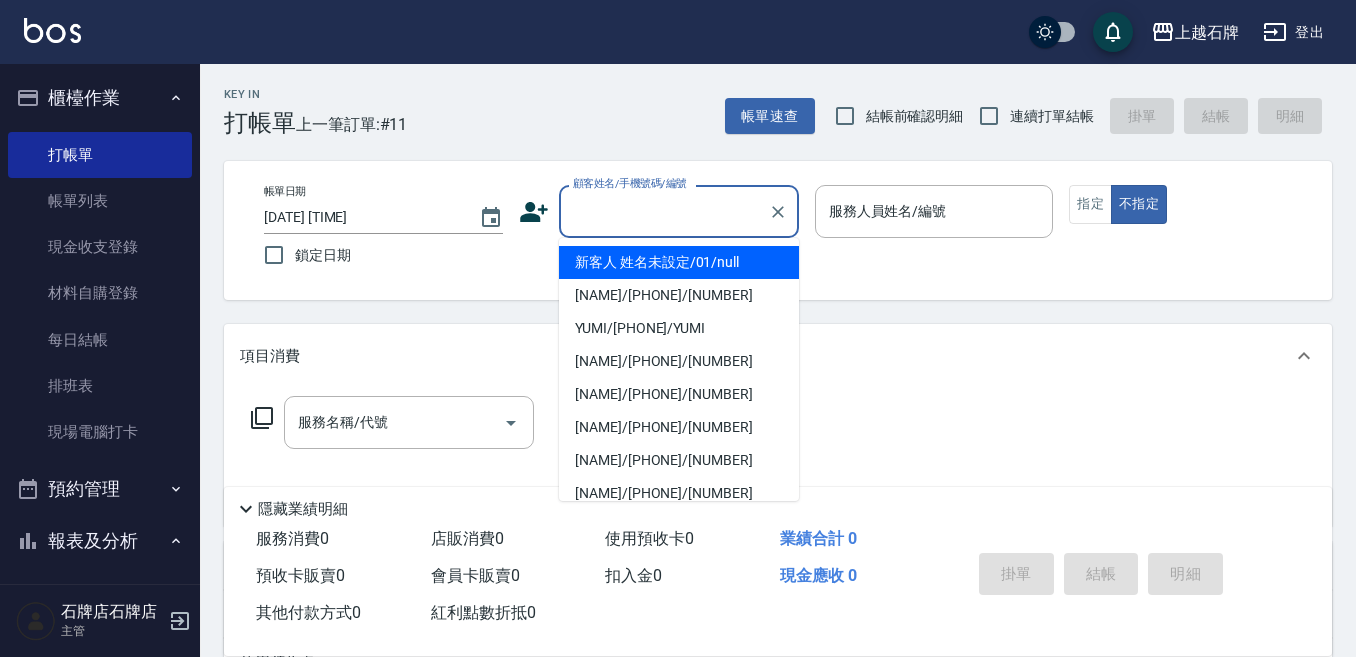 click on "顧客姓名/手機號碼/編號" at bounding box center [664, 211] 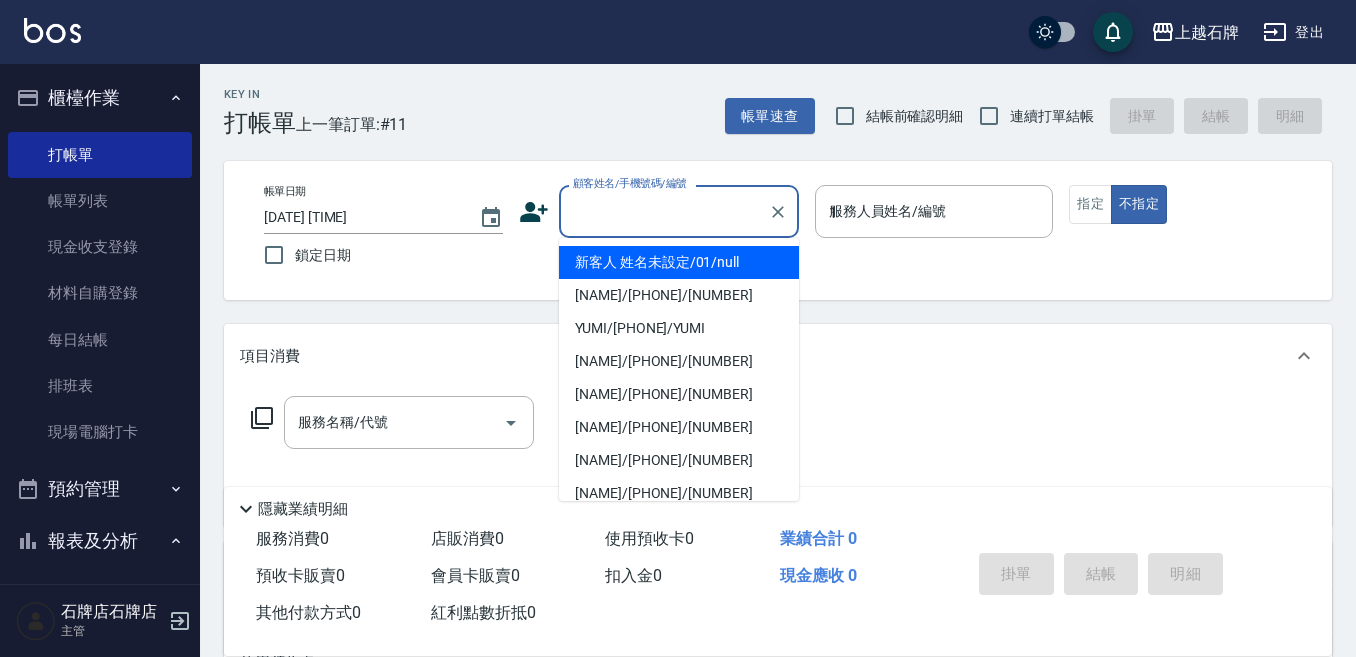 type on "新客人 姓名未設定/01/null" 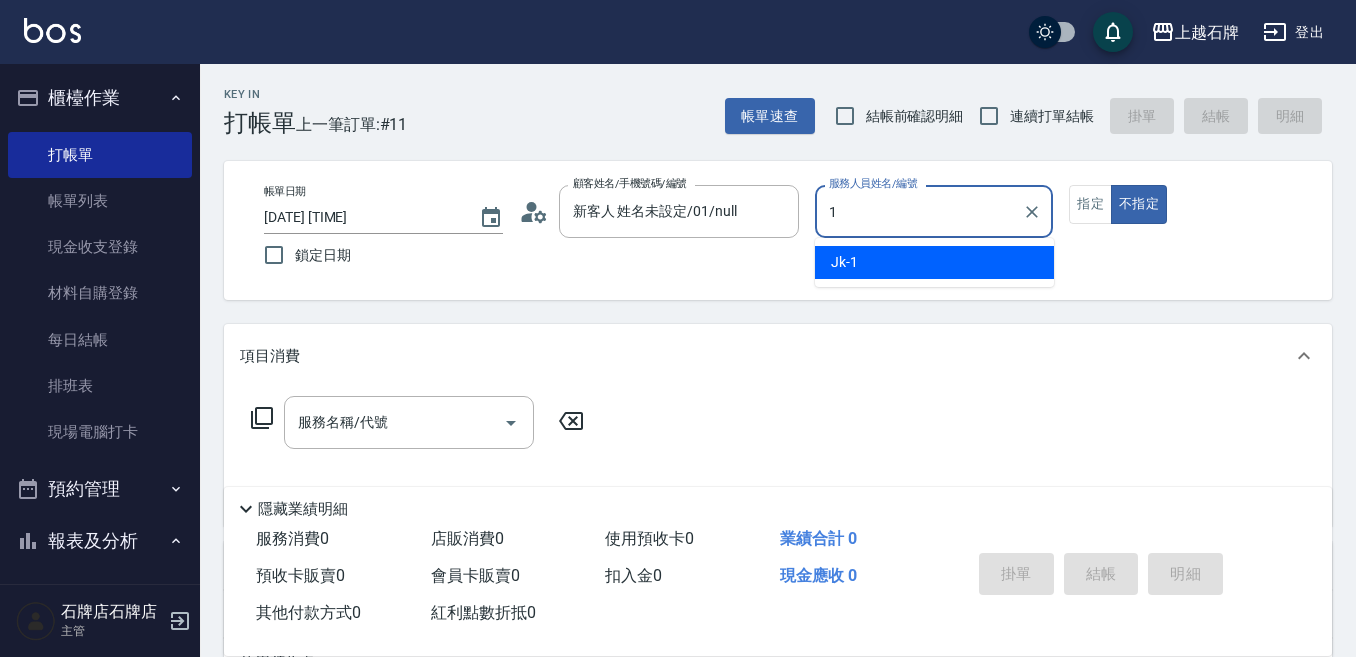 click on "Jk -1" at bounding box center [934, 262] 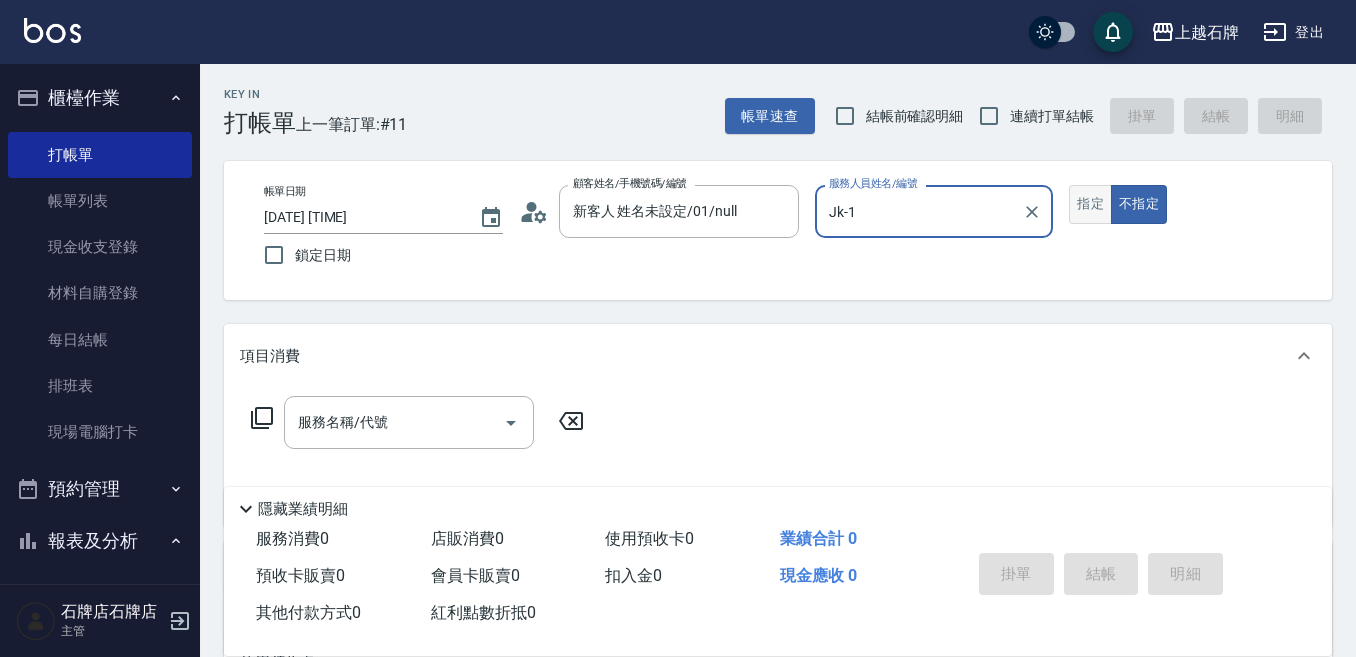 type on "Jk-1" 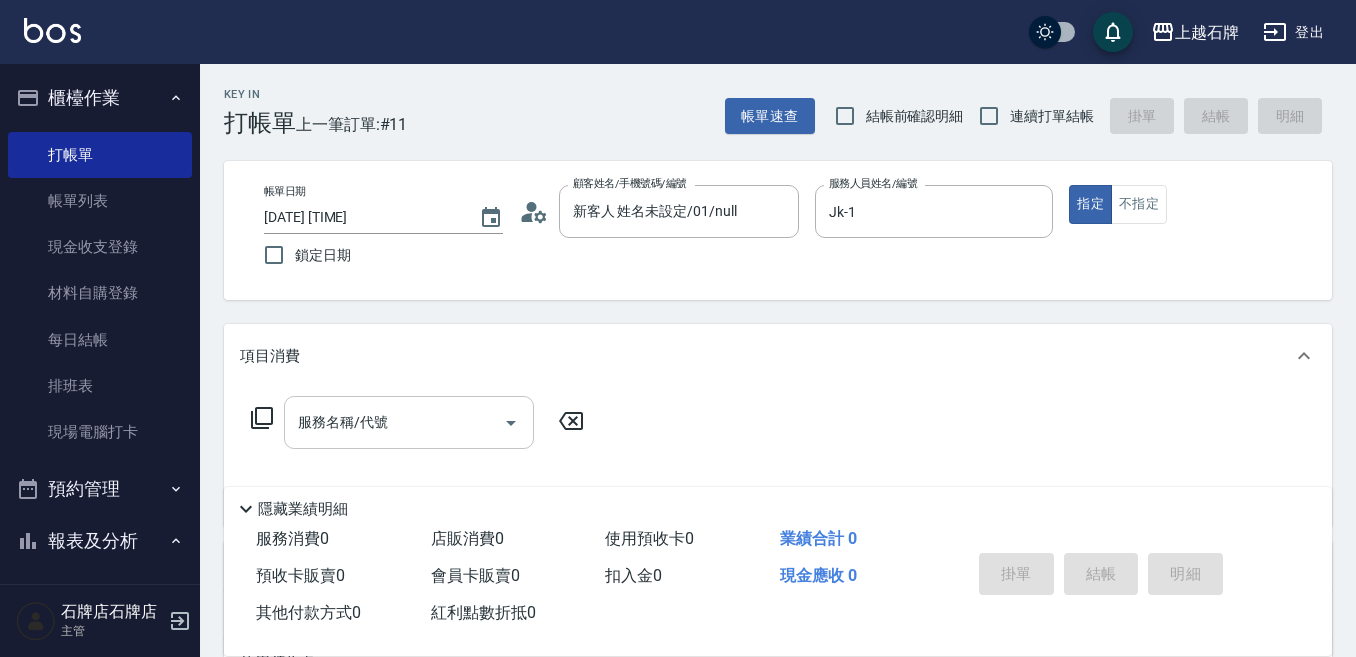 click on "服務名稱/代號" at bounding box center [394, 422] 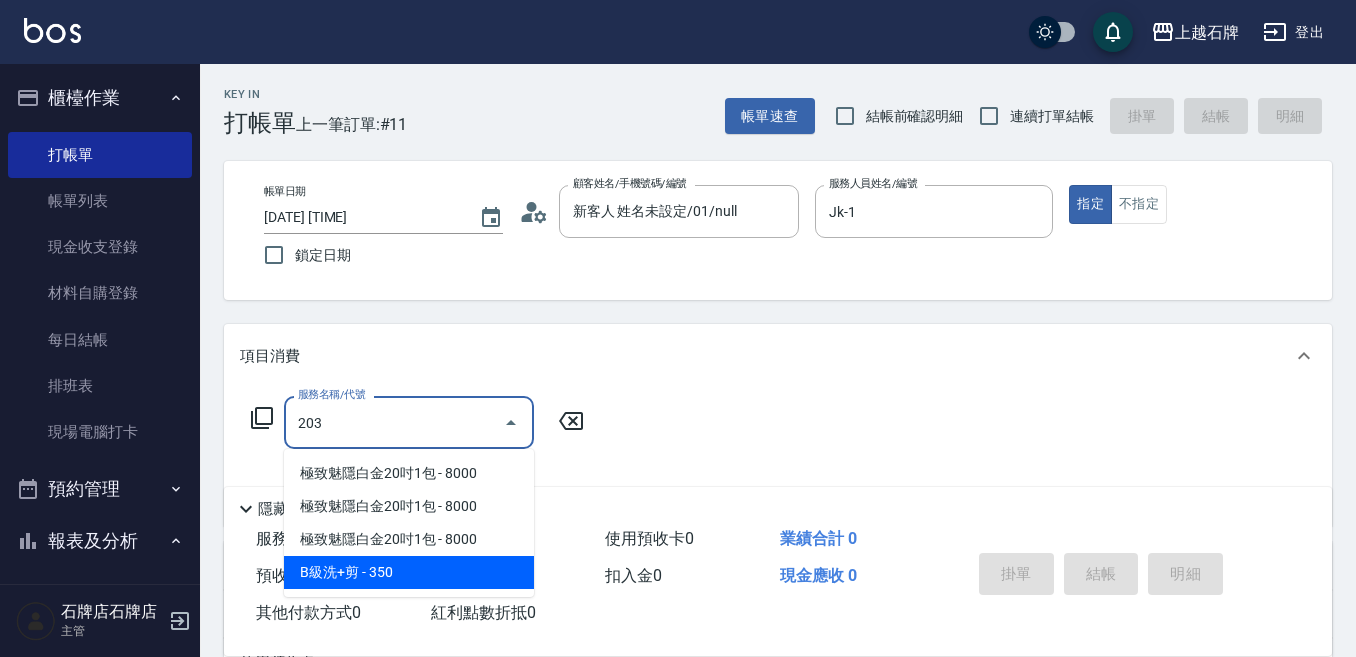 drag, startPoint x: 394, startPoint y: 587, endPoint x: 559, endPoint y: 466, distance: 204.61183 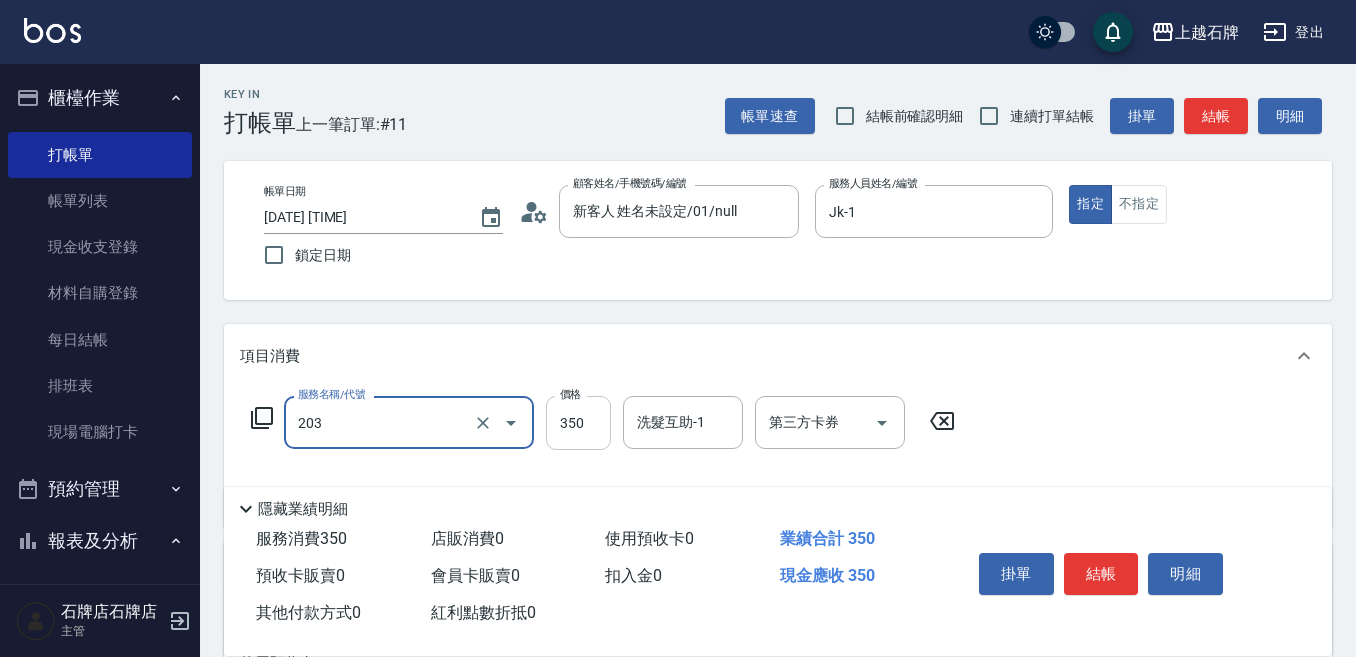 type on "B級洗+剪(203)" 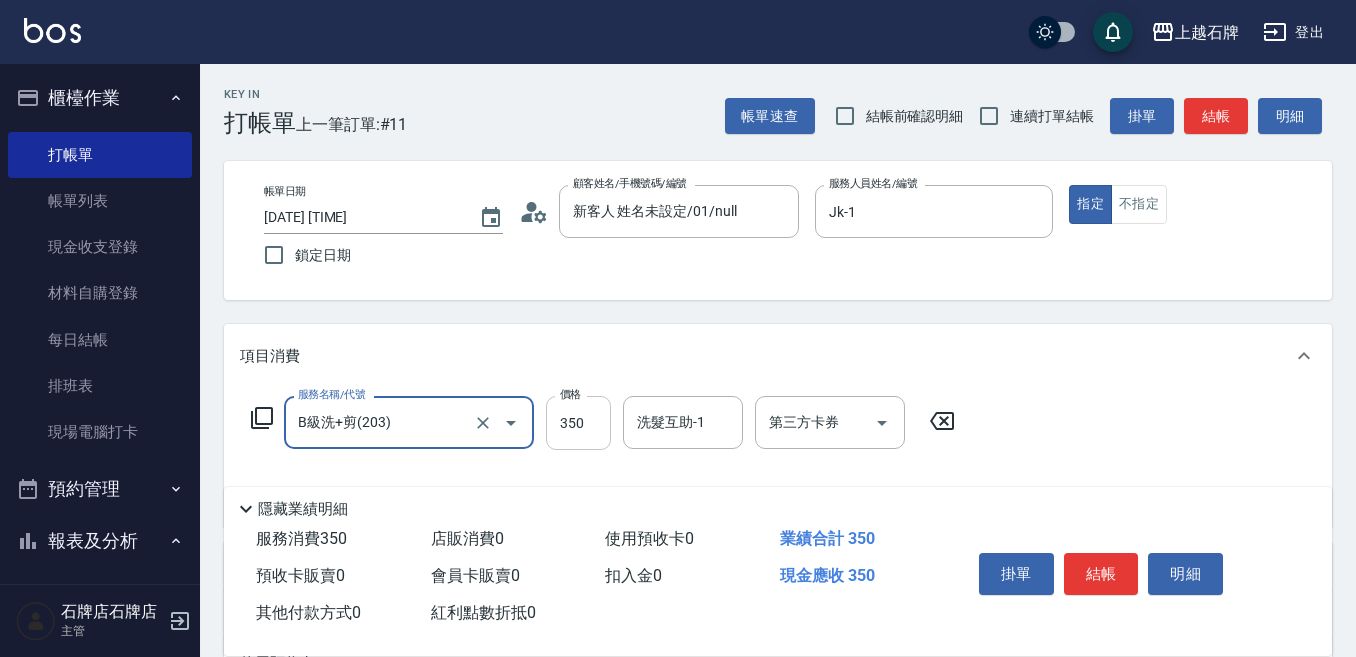 click on "350" at bounding box center (578, 423) 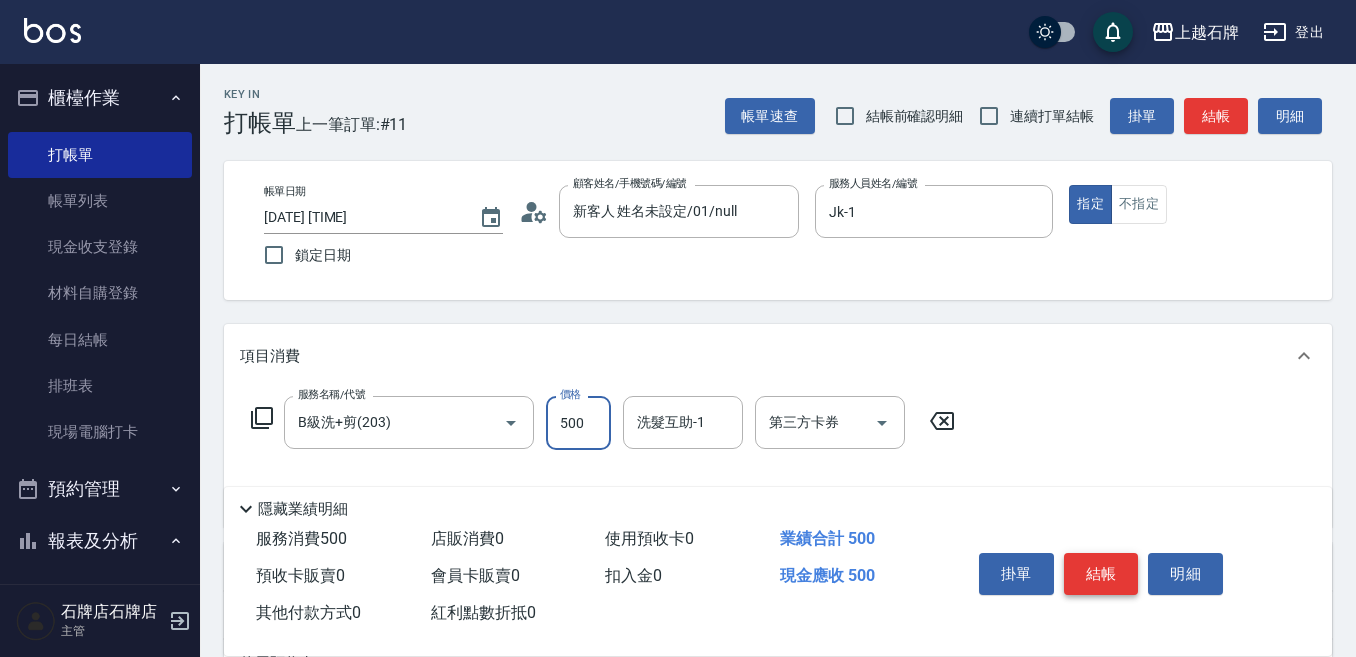 type on "500" 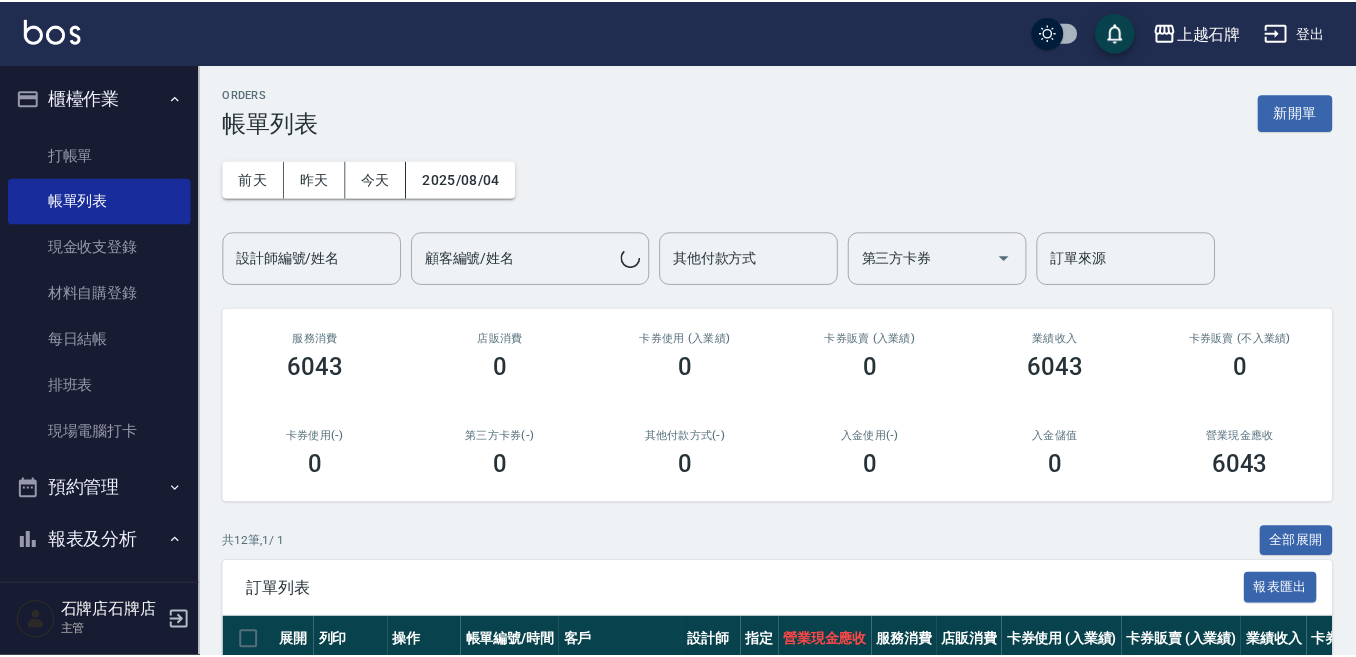 scroll, scrollTop: 395, scrollLeft: 0, axis: vertical 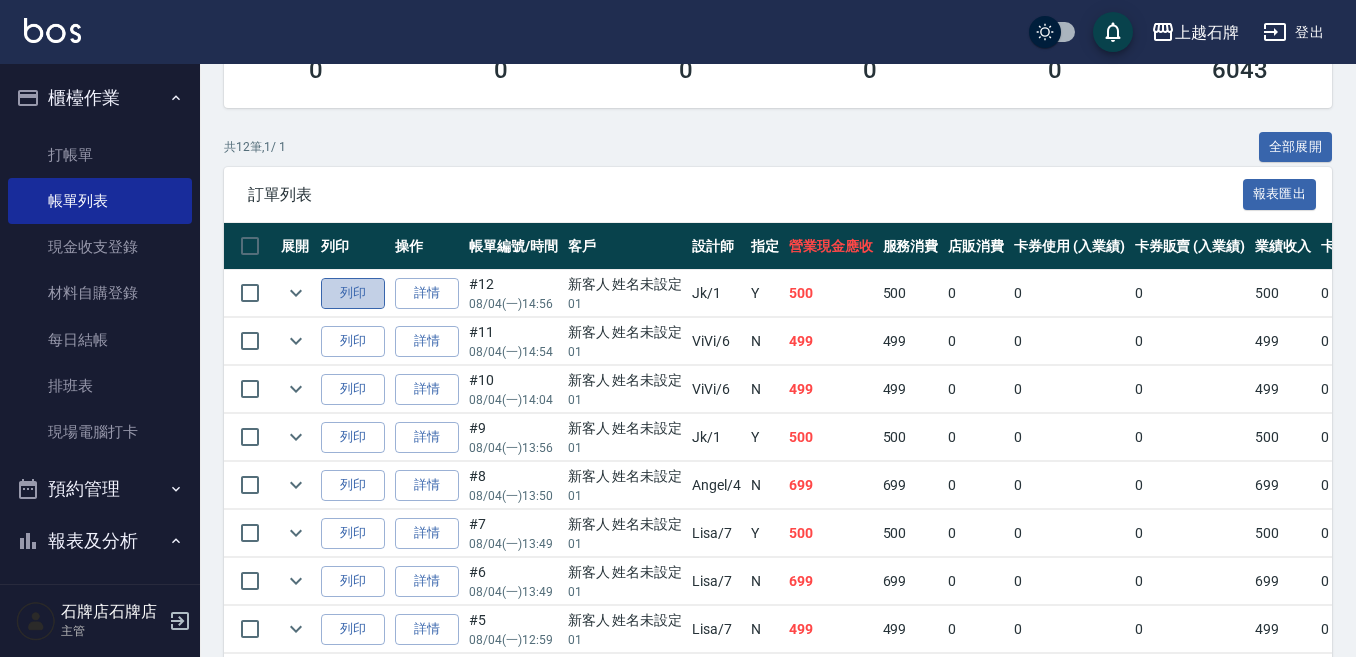 click on "列印" at bounding box center [353, 293] 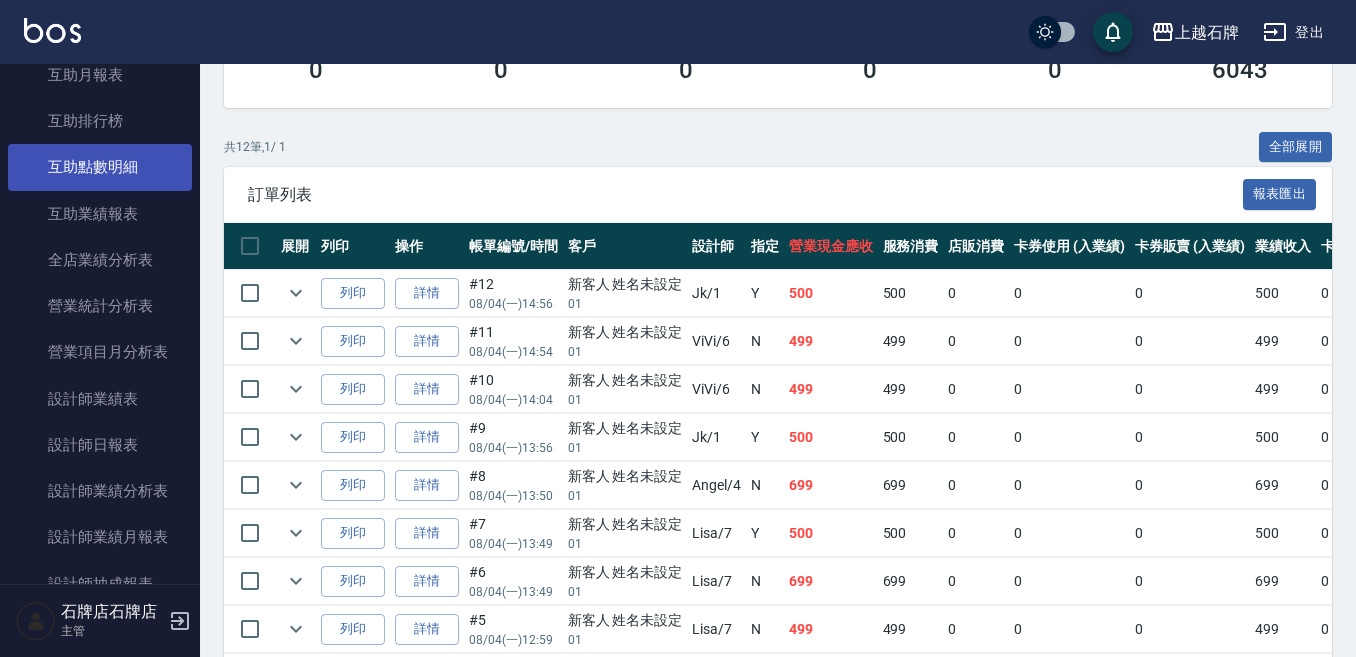 scroll, scrollTop: 900, scrollLeft: 0, axis: vertical 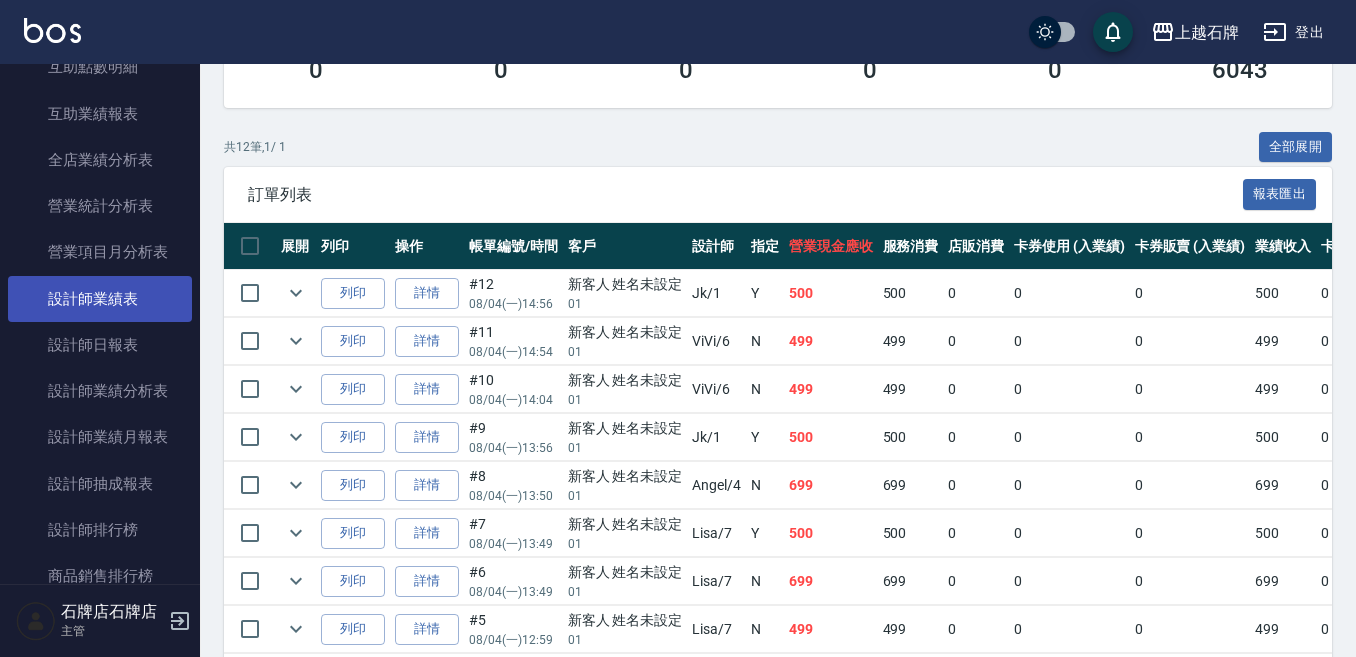 click on "設計師業績表" at bounding box center [100, 299] 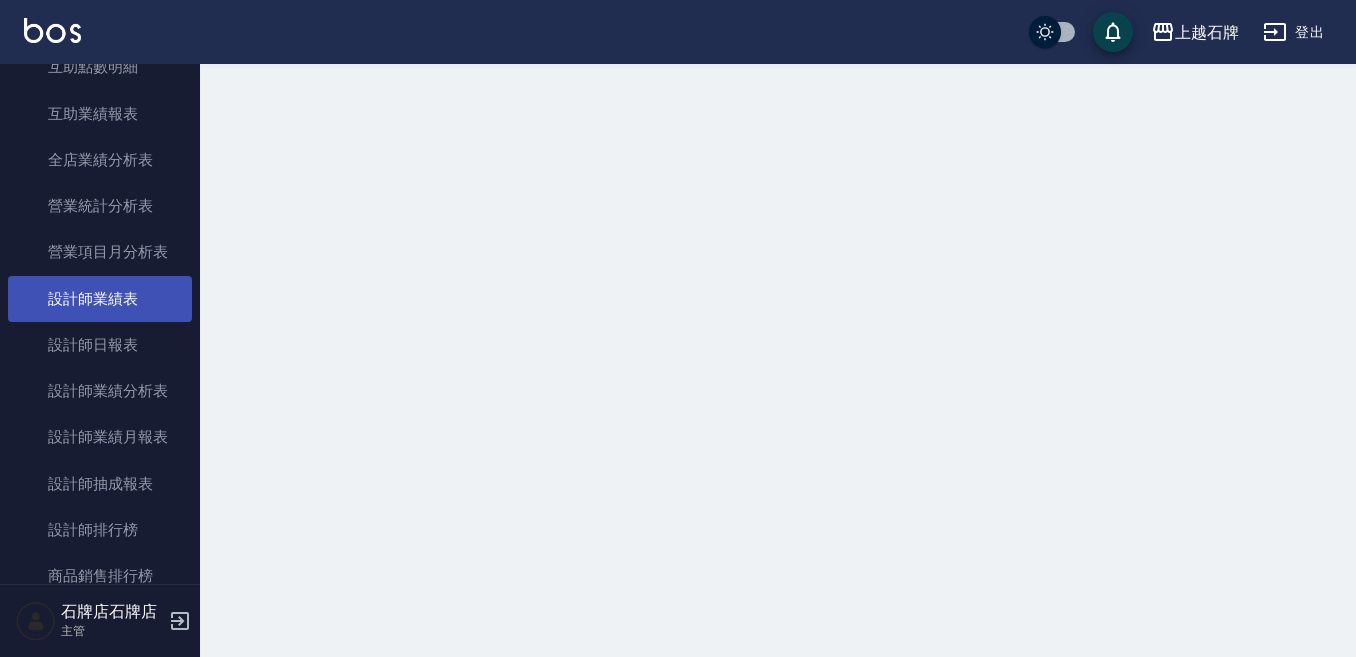 scroll, scrollTop: 0, scrollLeft: 0, axis: both 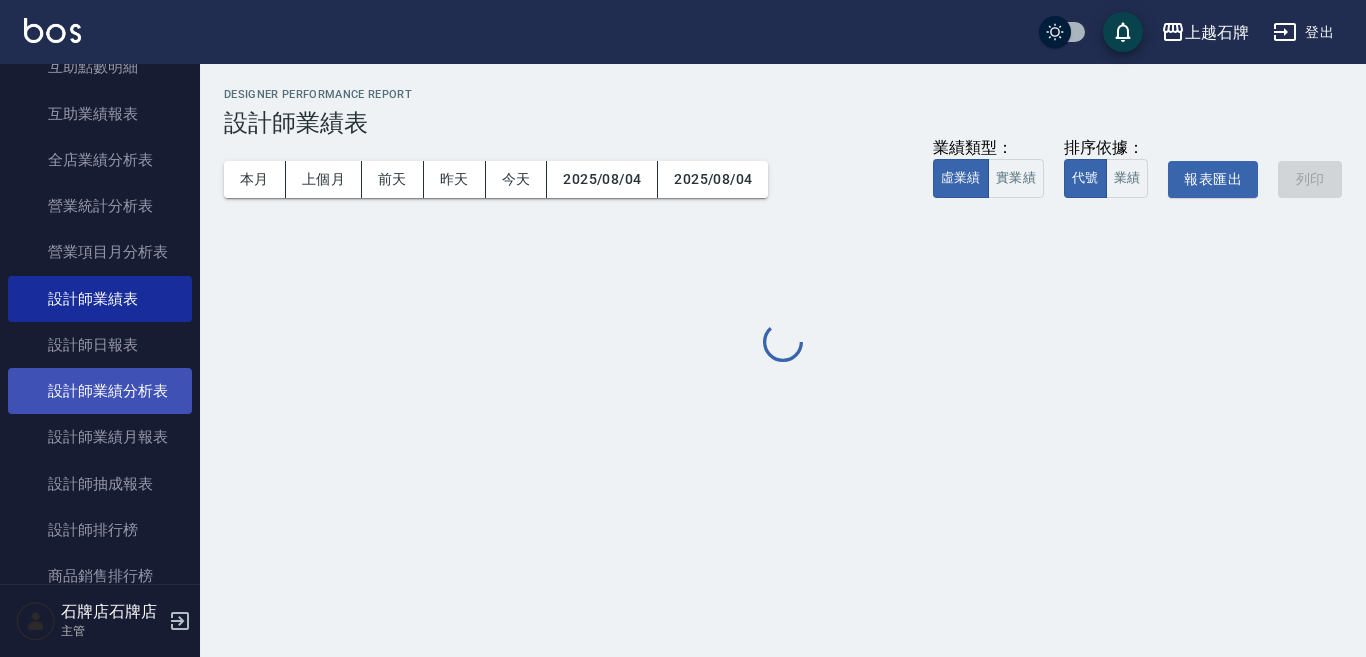 click on "設計師業績分析表" at bounding box center [100, 391] 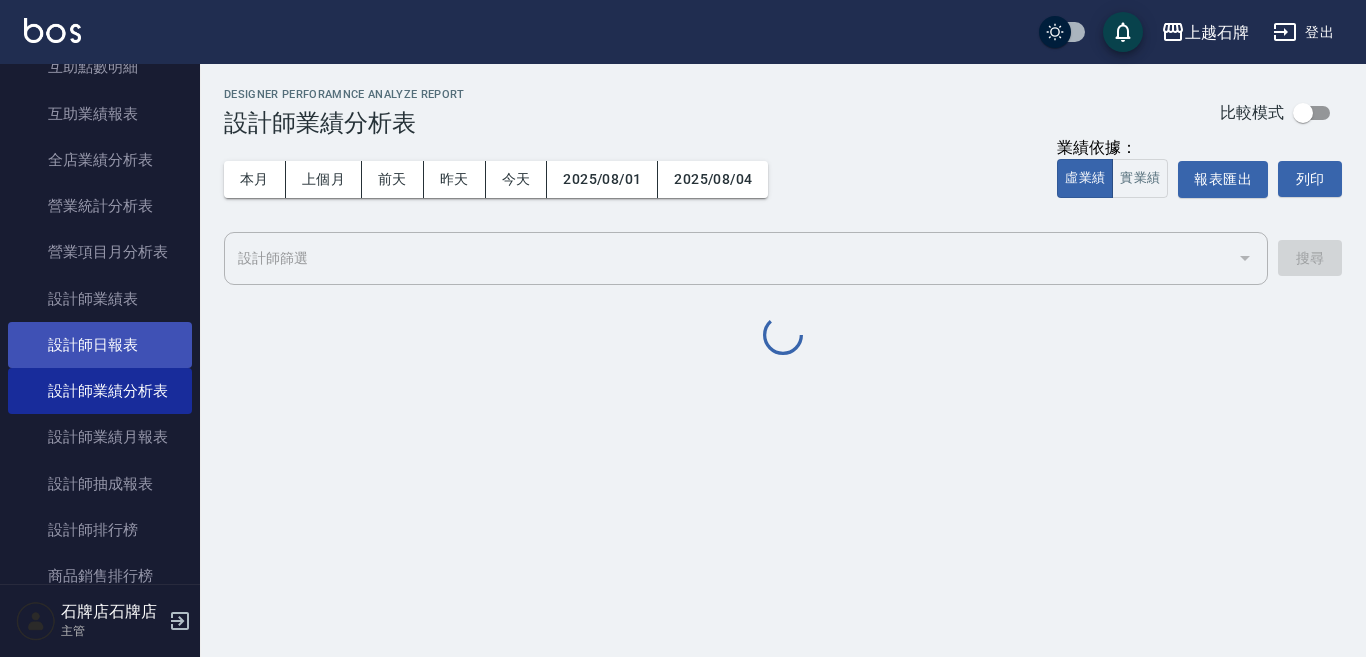 click on "設計師日報表" at bounding box center (100, 345) 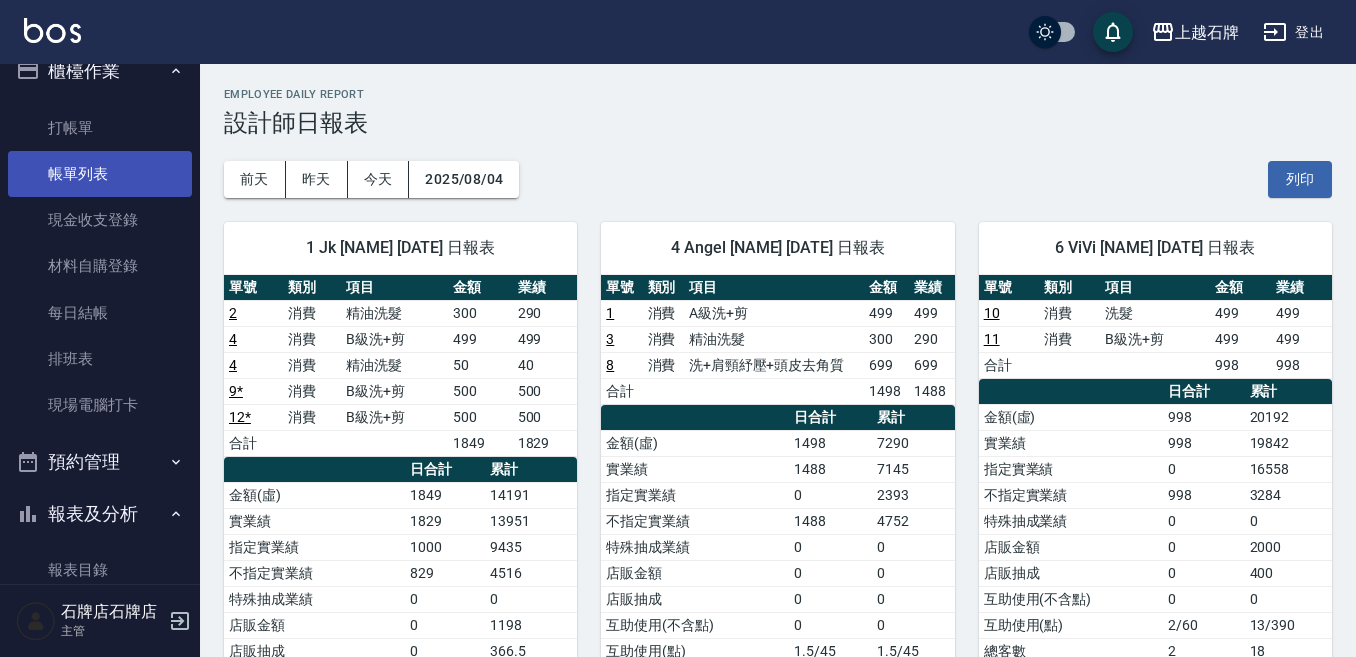 scroll, scrollTop: 0, scrollLeft: 0, axis: both 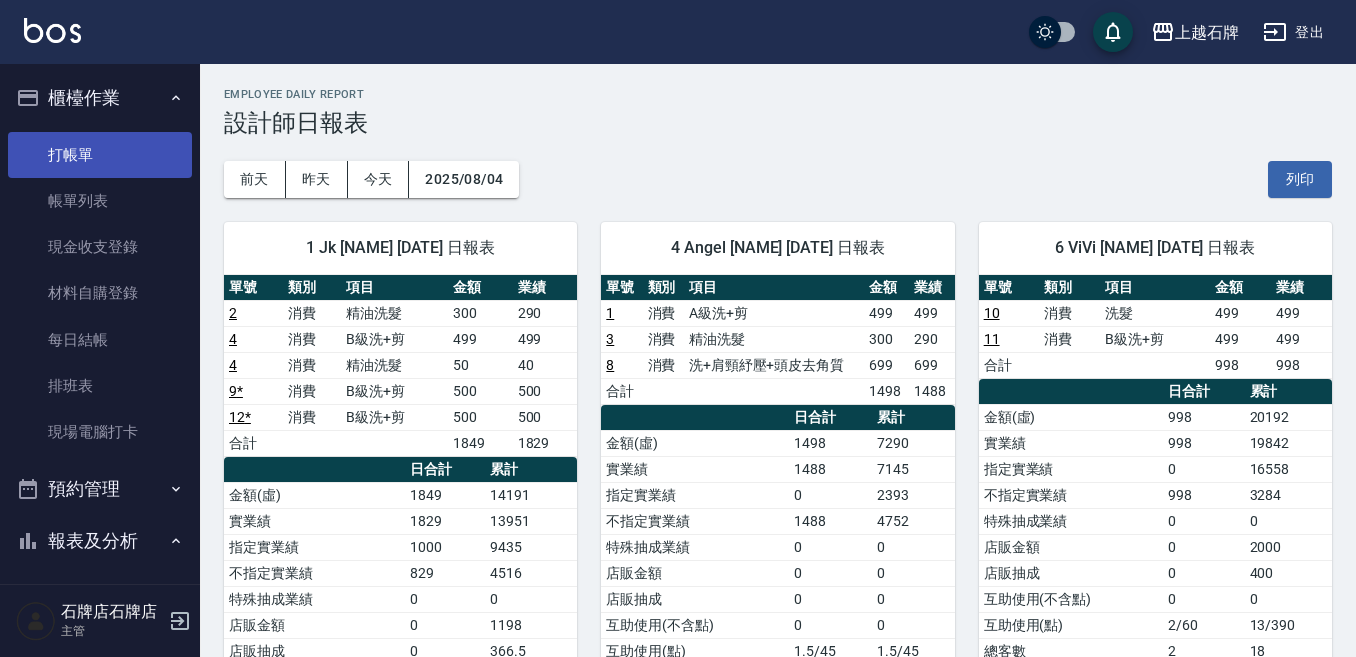 click on "打帳單" at bounding box center (100, 155) 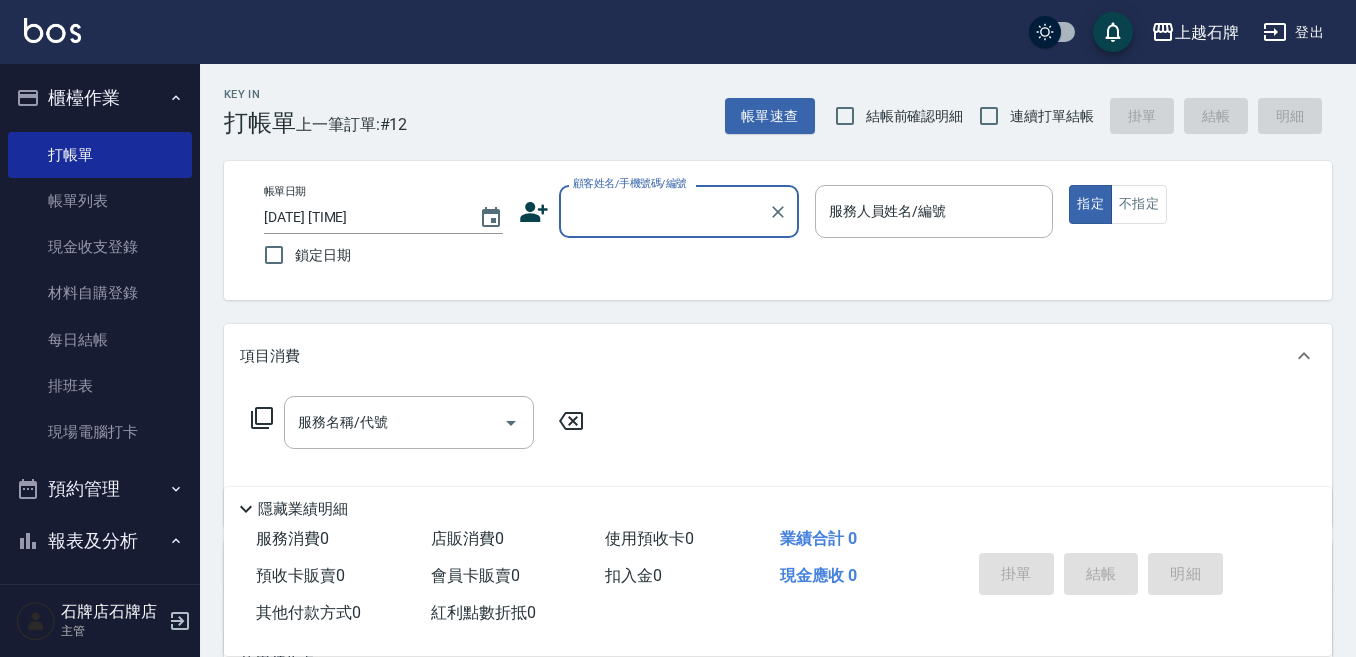click on "Key In 打帳單 上一筆訂單:#12 帳單速查 結帳前確認明細 連續打單結帳 掛單 結帳 明細" at bounding box center (766, 100) 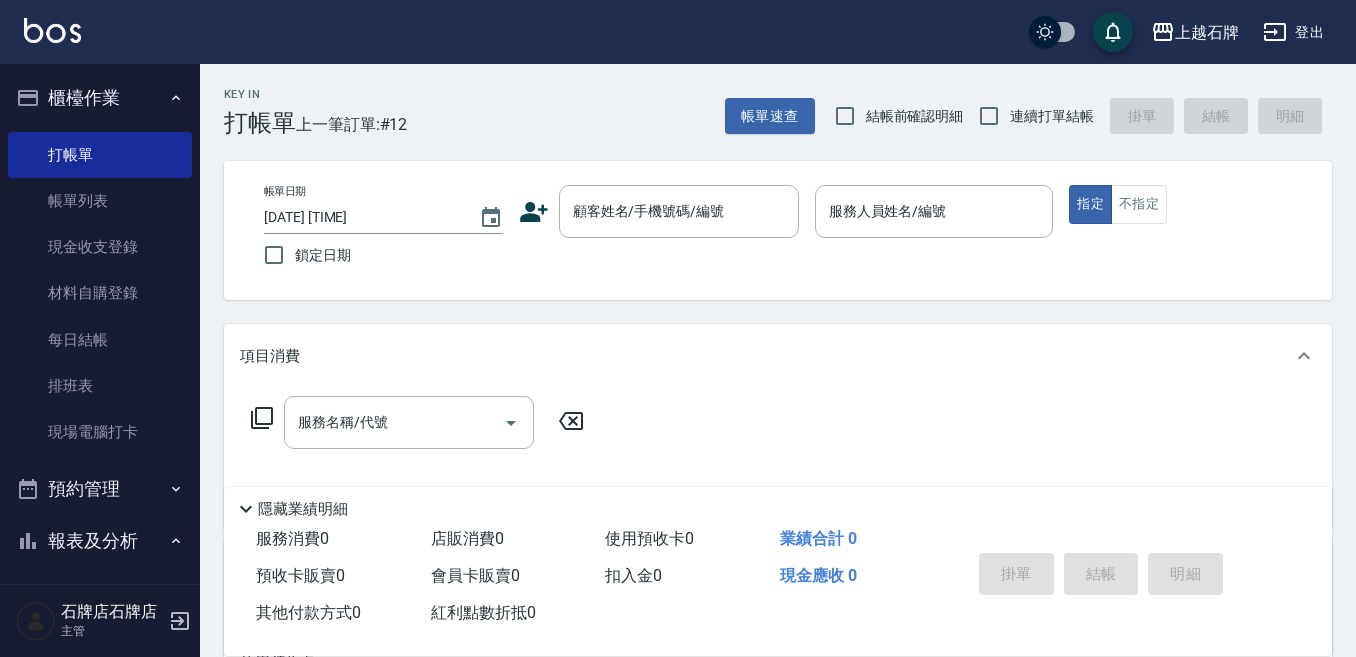 drag, startPoint x: 632, startPoint y: 114, endPoint x: 582, endPoint y: 4, distance: 120.83046 